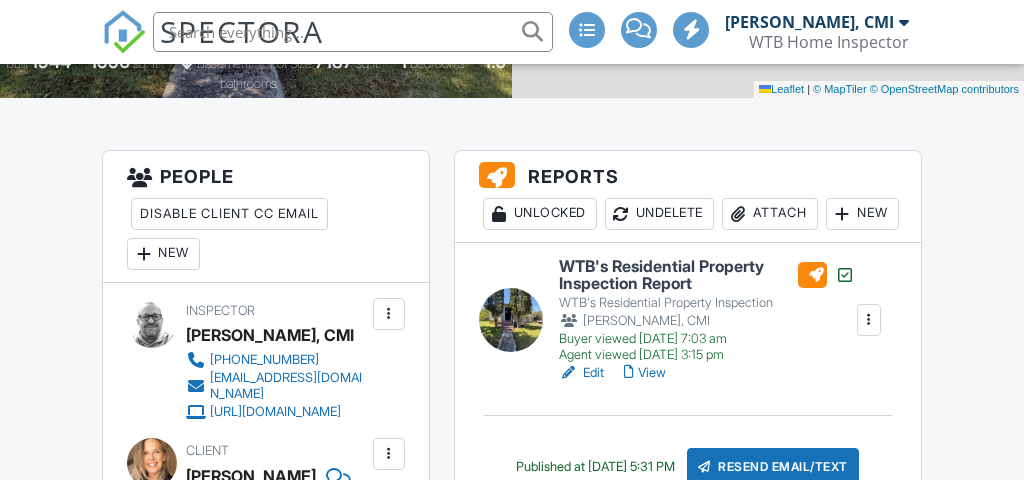 scroll, scrollTop: 387, scrollLeft: 0, axis: vertical 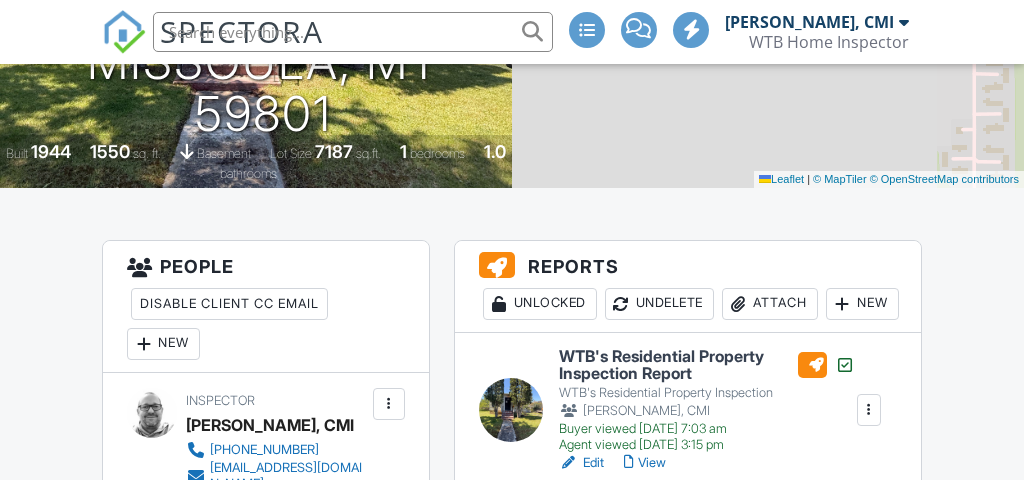 click on "Reports
Unlocked
Undelete
Attach
New" at bounding box center [688, 287] 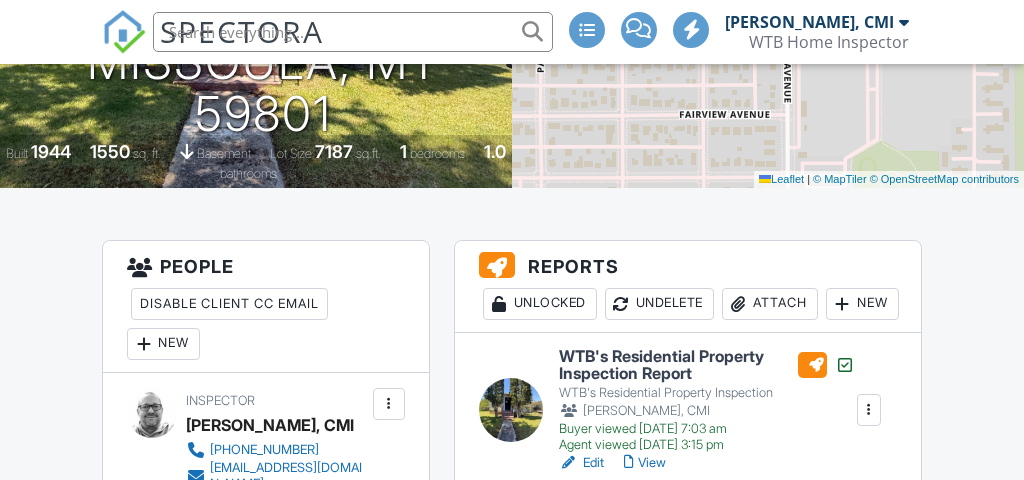 click on "Attach" at bounding box center [770, 304] 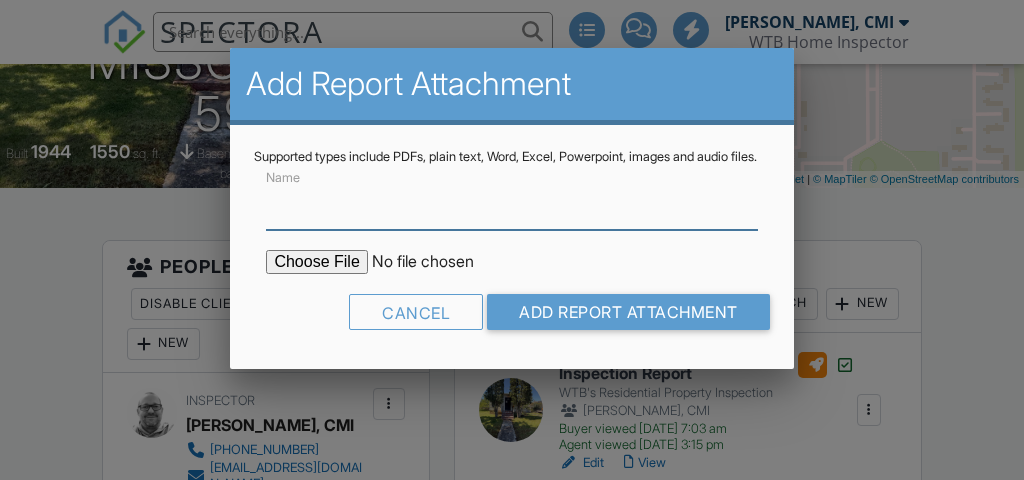 click on "Name" at bounding box center (511, 205) 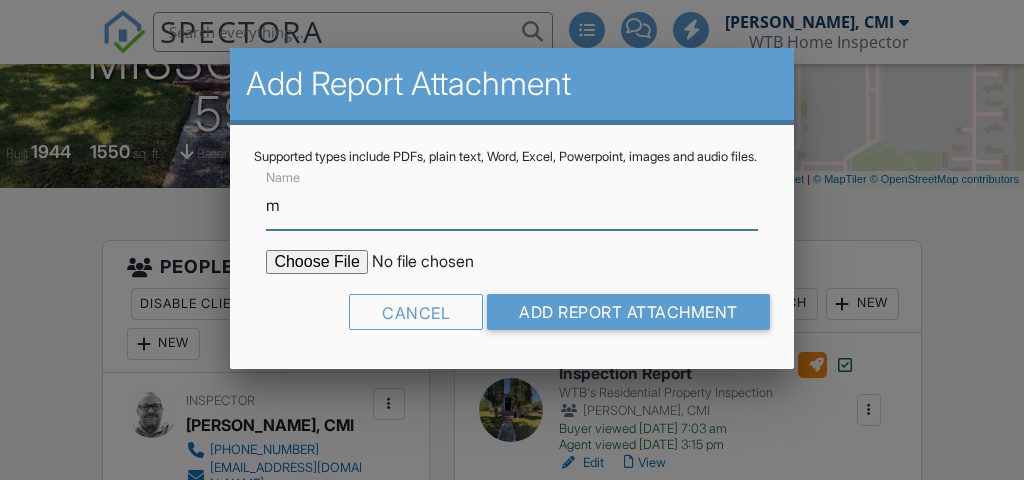 type on "Meth" 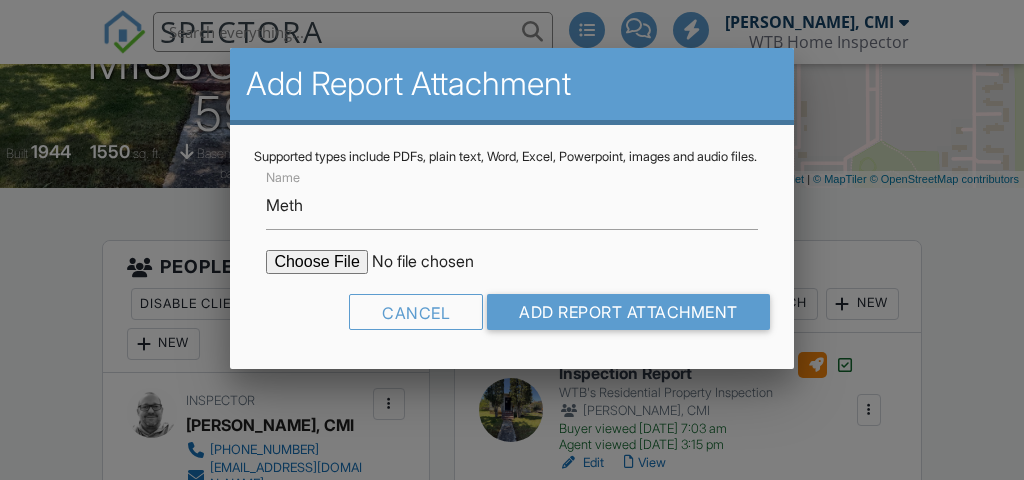 click at bounding box center [436, 262] 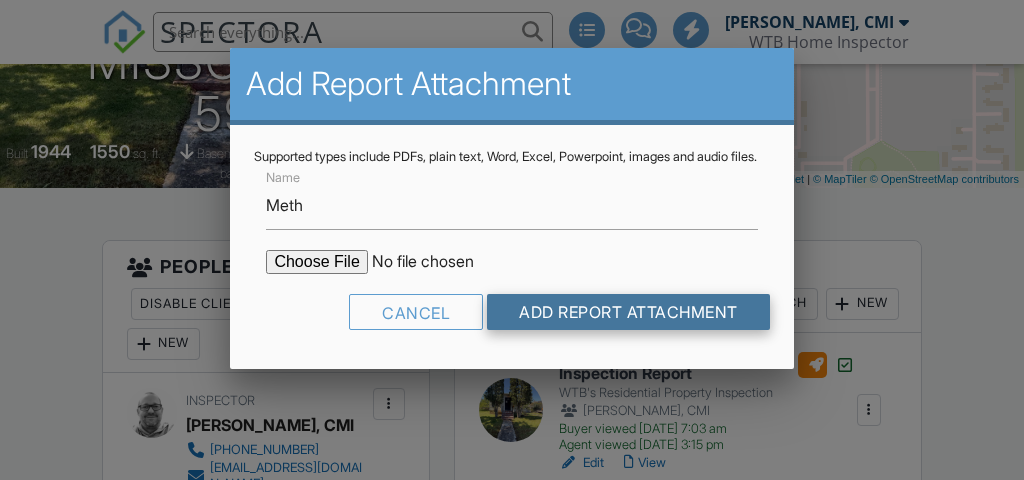 click on "Add Report Attachment" at bounding box center (628, 312) 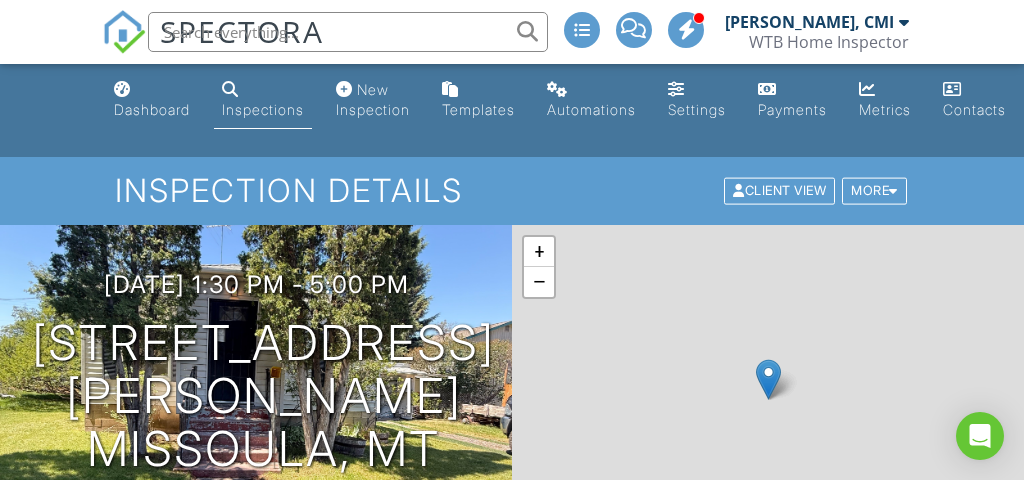 scroll, scrollTop: 0, scrollLeft: 0, axis: both 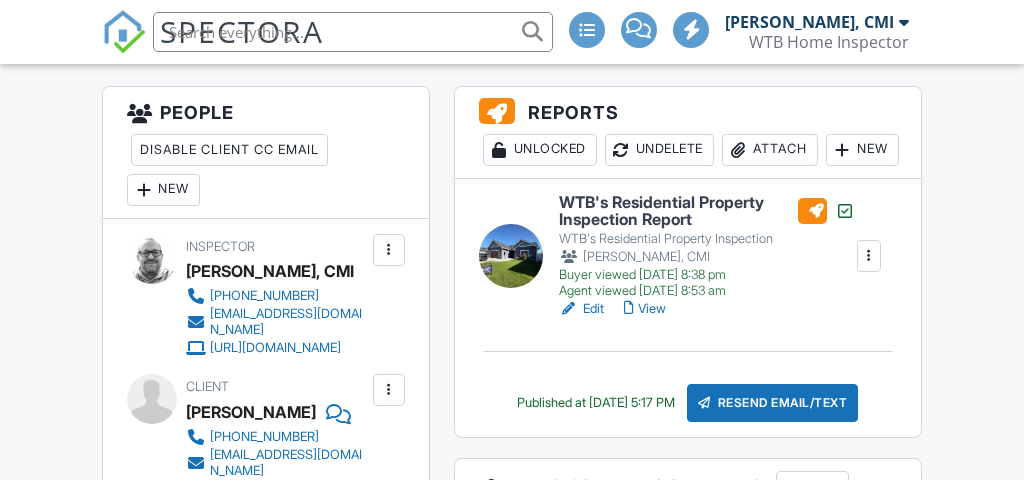 click on "Attach" at bounding box center [770, 150] 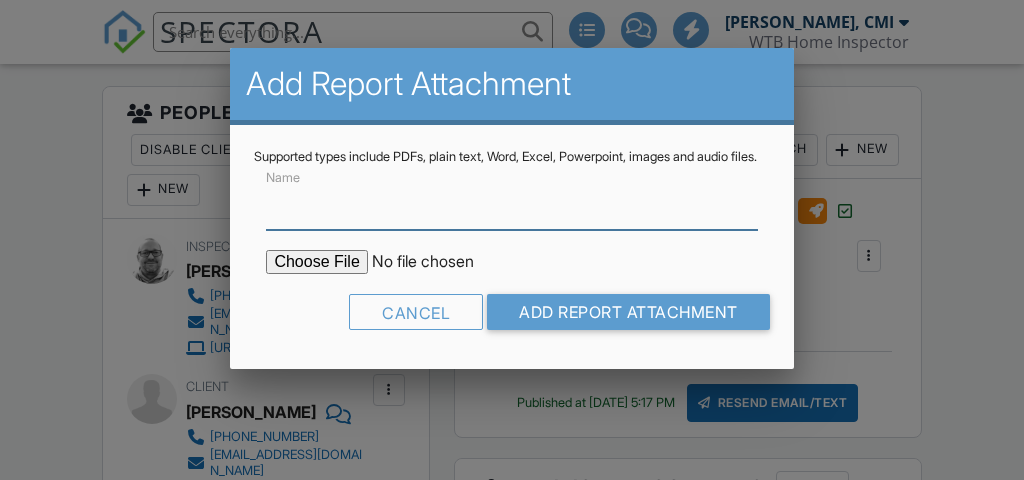 type on "Radon" 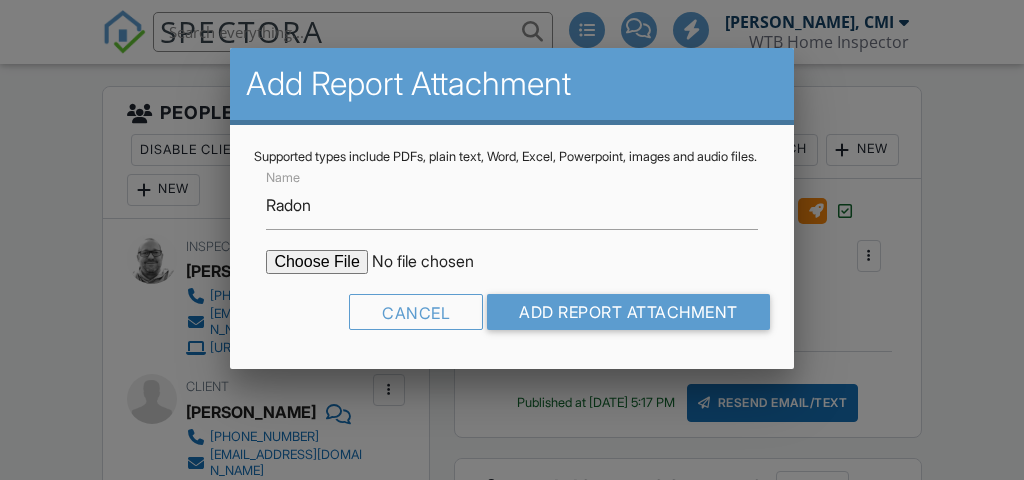 click at bounding box center [436, 262] 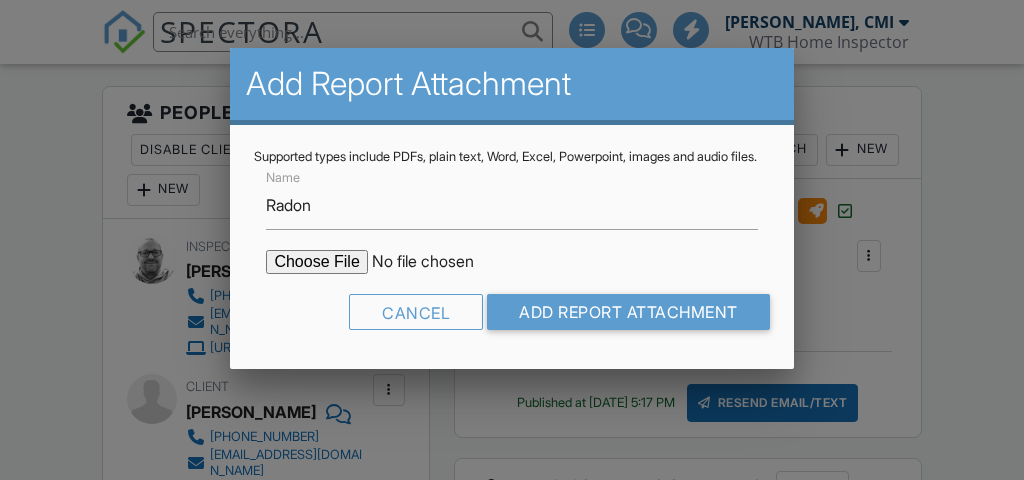 scroll, scrollTop: 0, scrollLeft: 0, axis: both 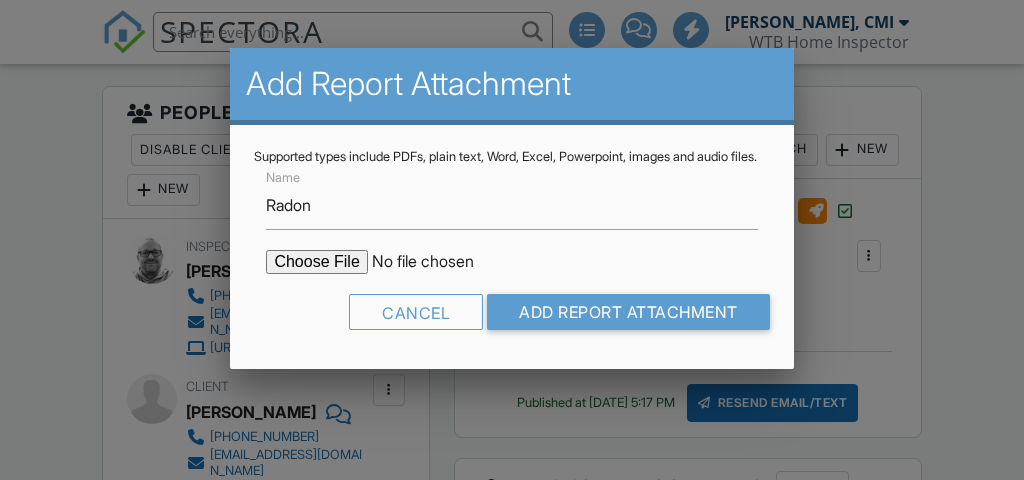 type on "C:\fakepath\5534-Hereford-Pl_RadonReport_6a6617cc-c0ec-4750-ab82-f65b9ecaadf2.pdf" 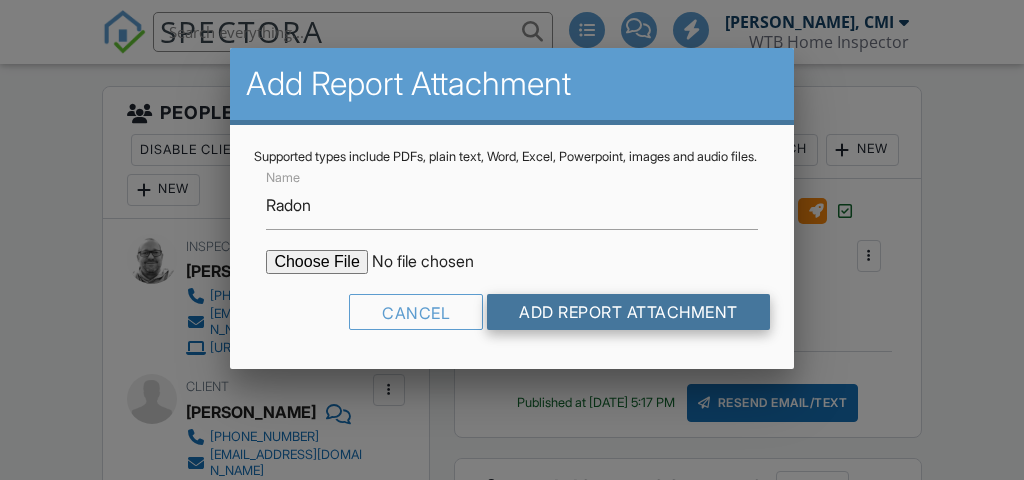 click on "Add Report Attachment" at bounding box center [628, 312] 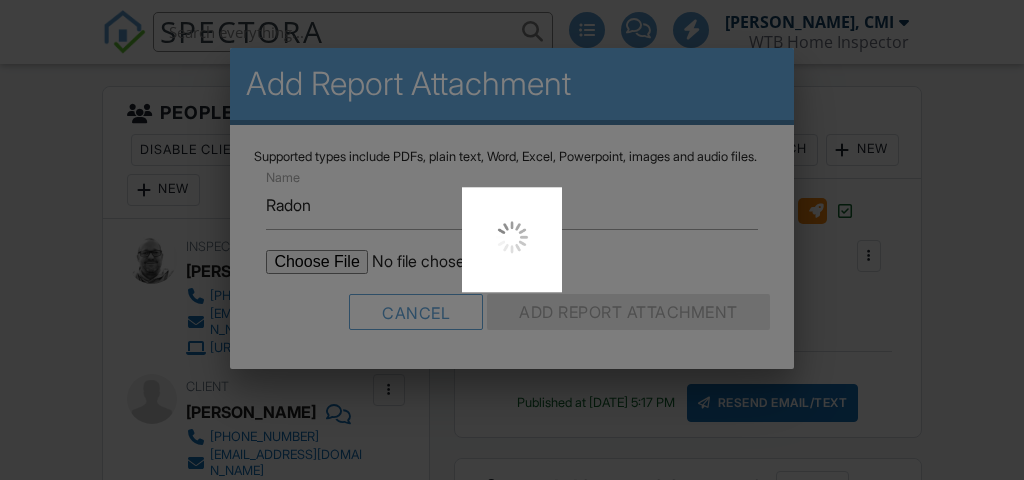 click at bounding box center [512, 240] 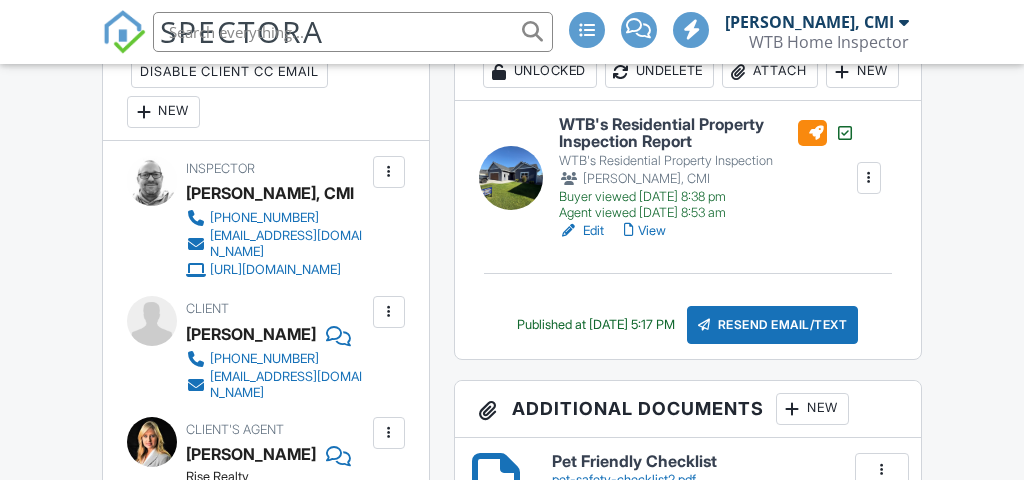 scroll, scrollTop: 0, scrollLeft: 0, axis: both 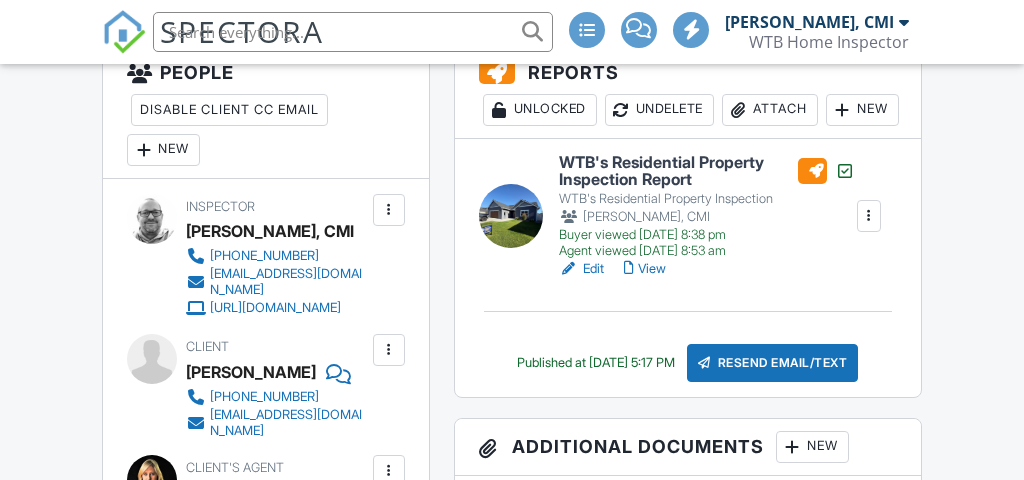 click on "Attach" at bounding box center [770, 110] 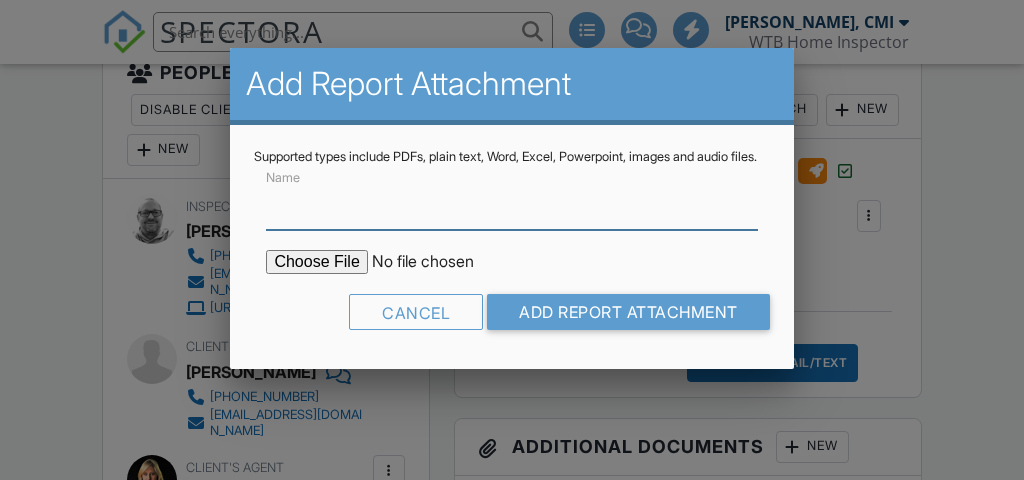 type on "Radon" 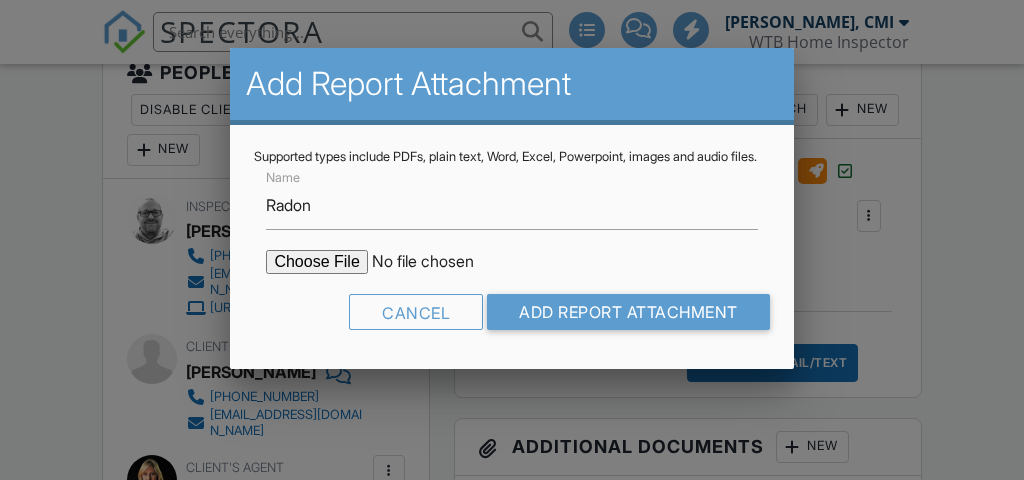 click at bounding box center [436, 262] 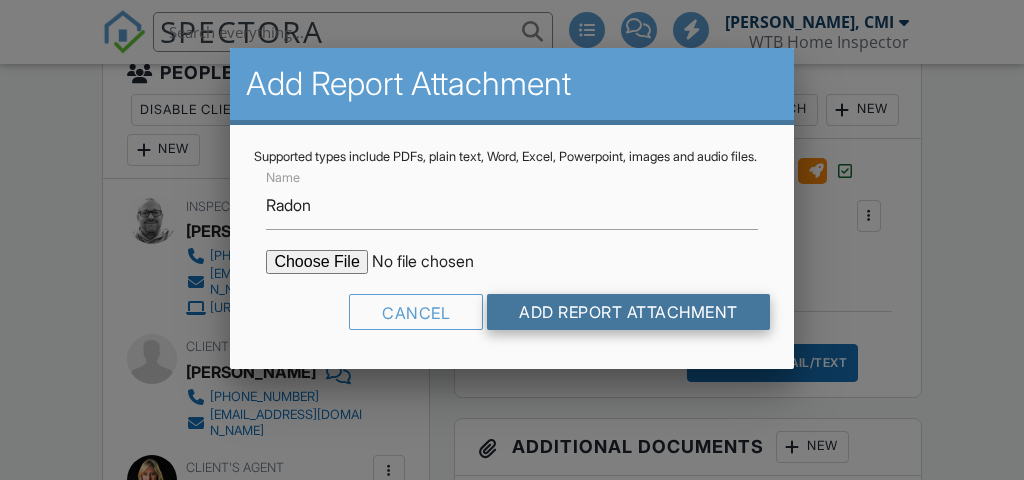 click on "Add Report Attachment" at bounding box center [628, 312] 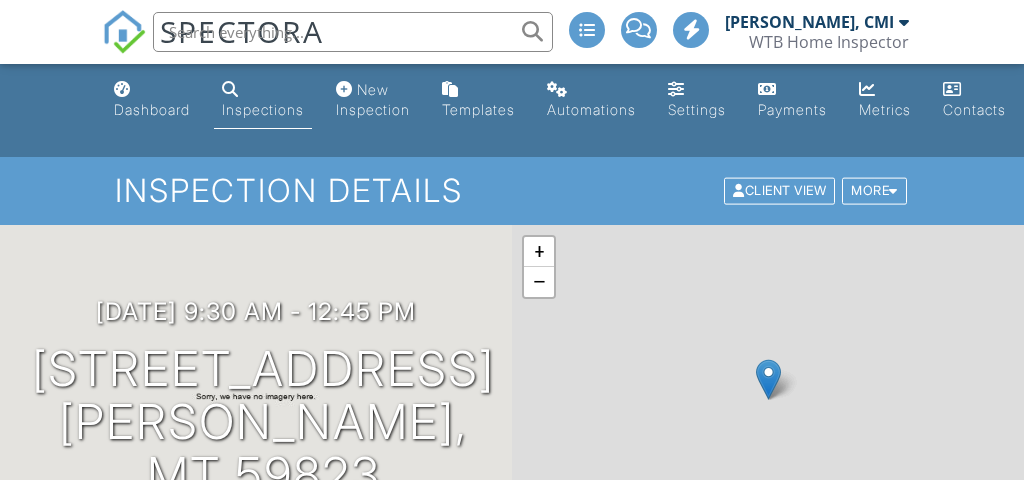 scroll, scrollTop: 125, scrollLeft: 0, axis: vertical 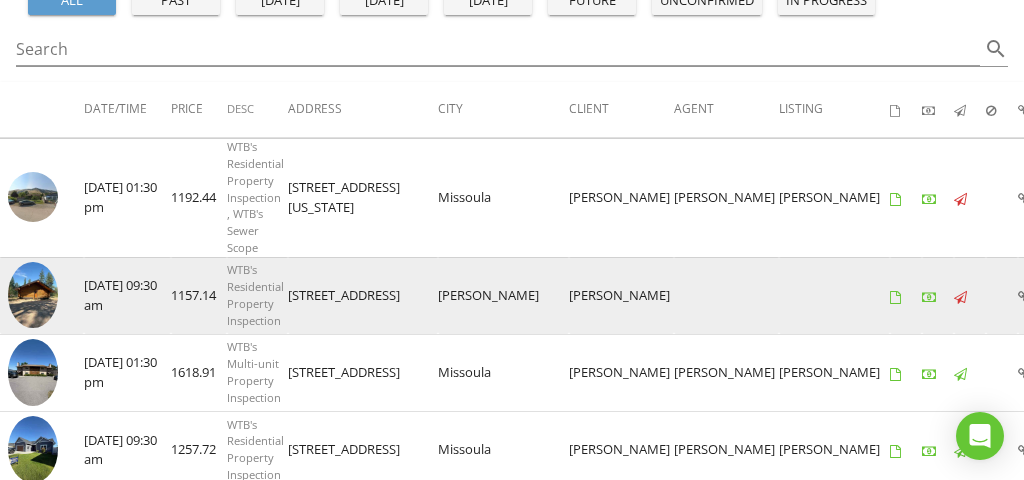 click at bounding box center [33, 295] 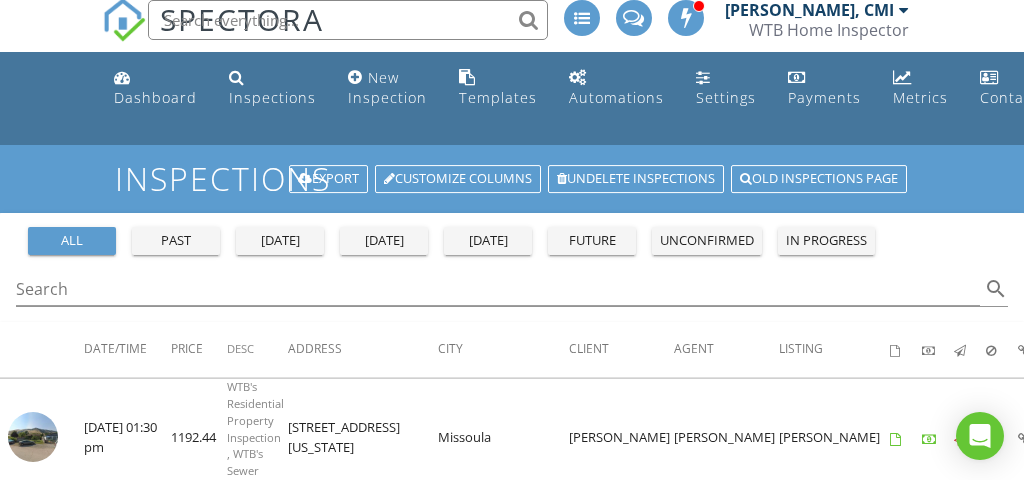 scroll, scrollTop: 0, scrollLeft: 0, axis: both 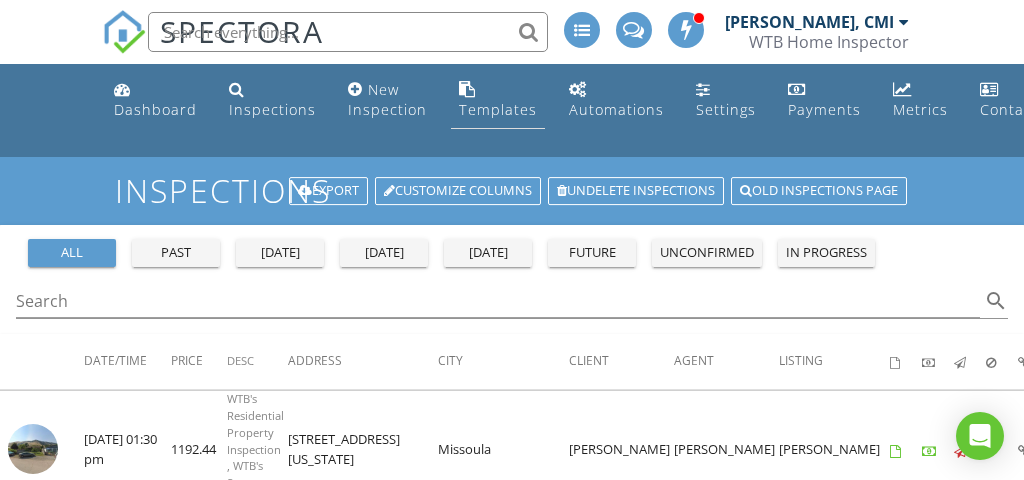 click on "Templates" at bounding box center [498, 100] 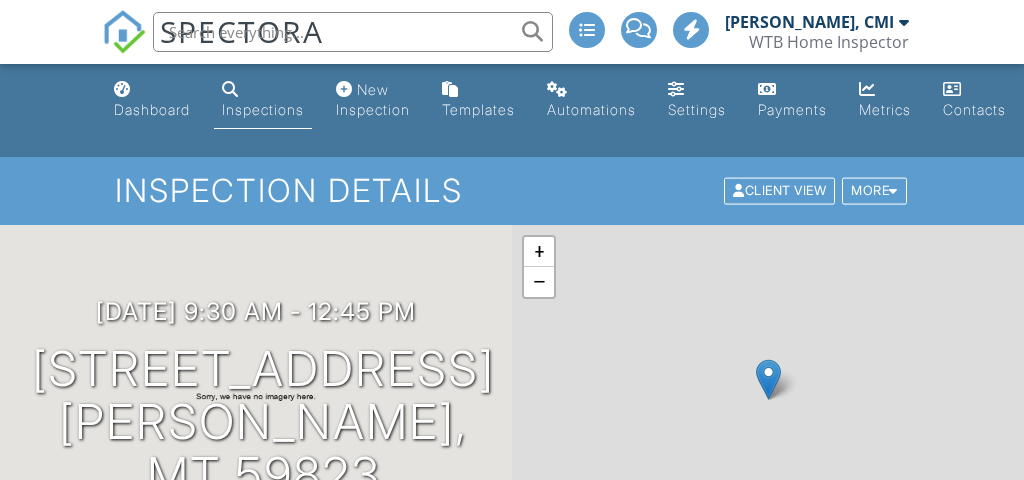 scroll, scrollTop: 0, scrollLeft: 0, axis: both 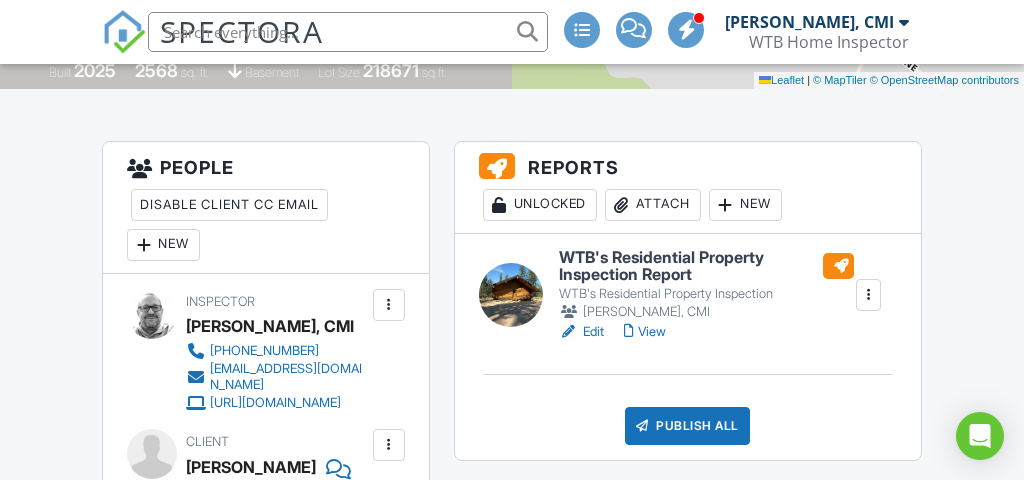 click at bounding box center (688, 32) 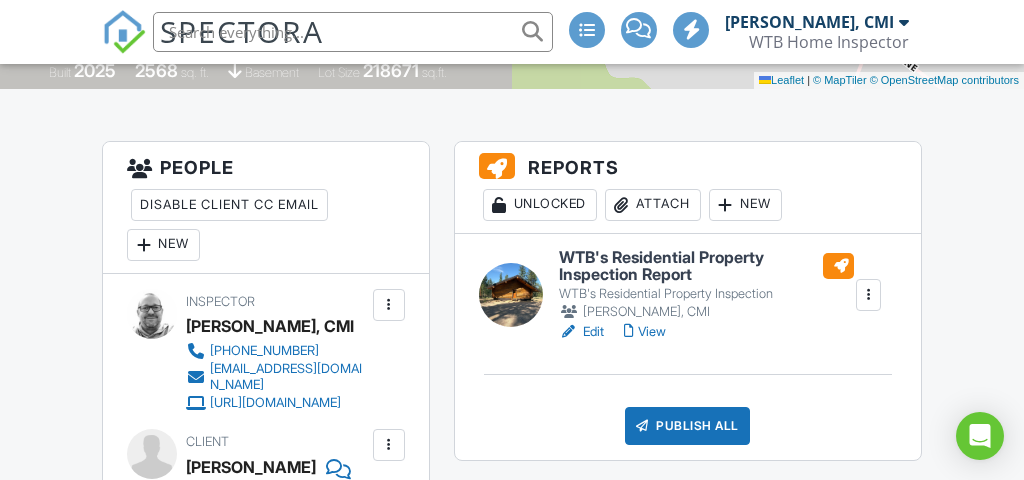 click at bounding box center (692, 29) 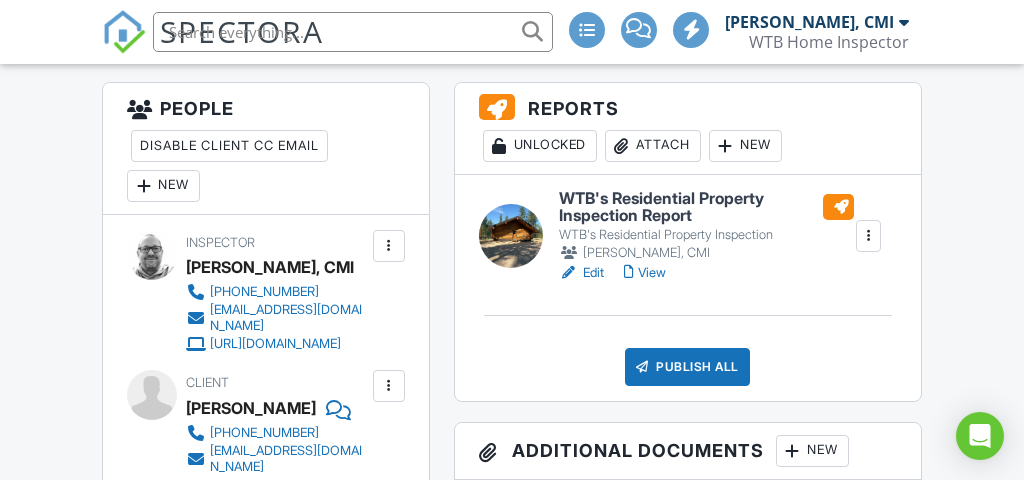 scroll, scrollTop: 550, scrollLeft: 0, axis: vertical 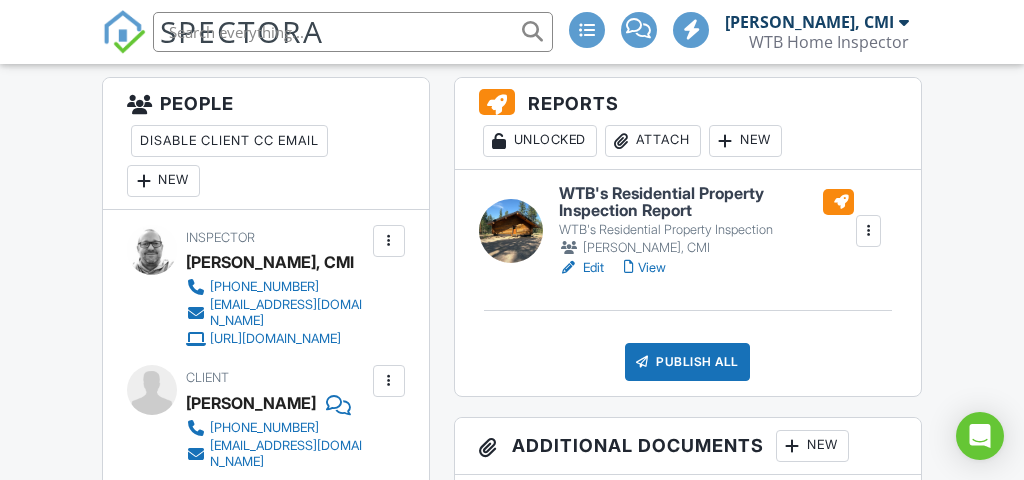 click at bounding box center (692, 29) 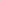 scroll, scrollTop: 0, scrollLeft: 0, axis: both 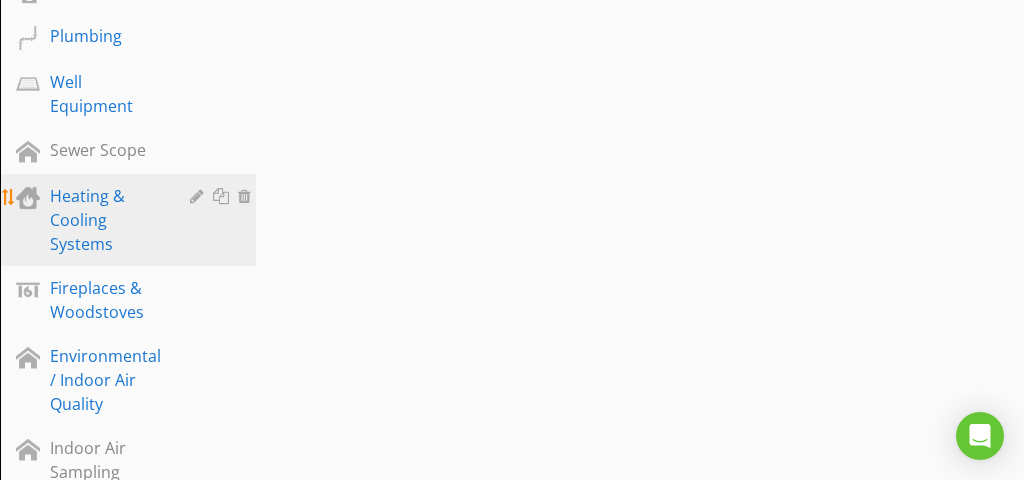 click on "Heating & Cooling Systems" at bounding box center (105, 220) 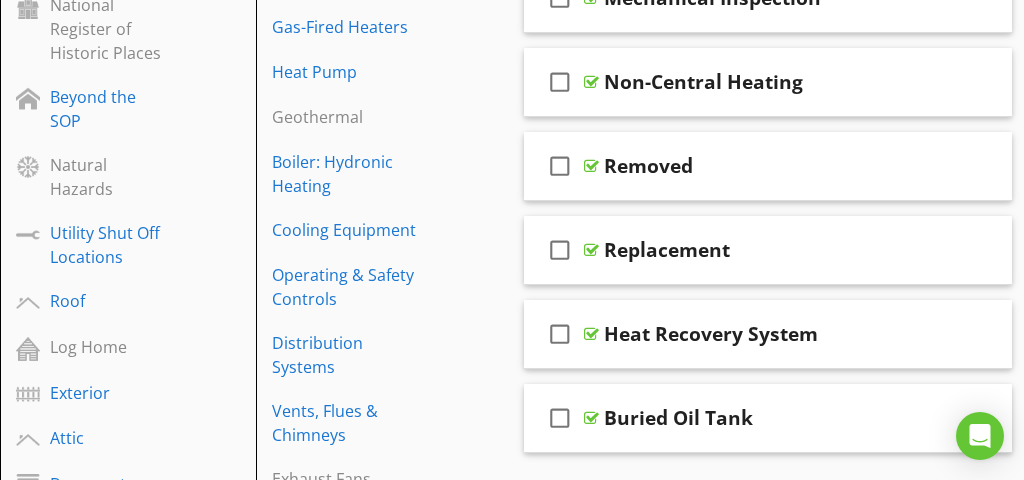 scroll, scrollTop: 493, scrollLeft: 0, axis: vertical 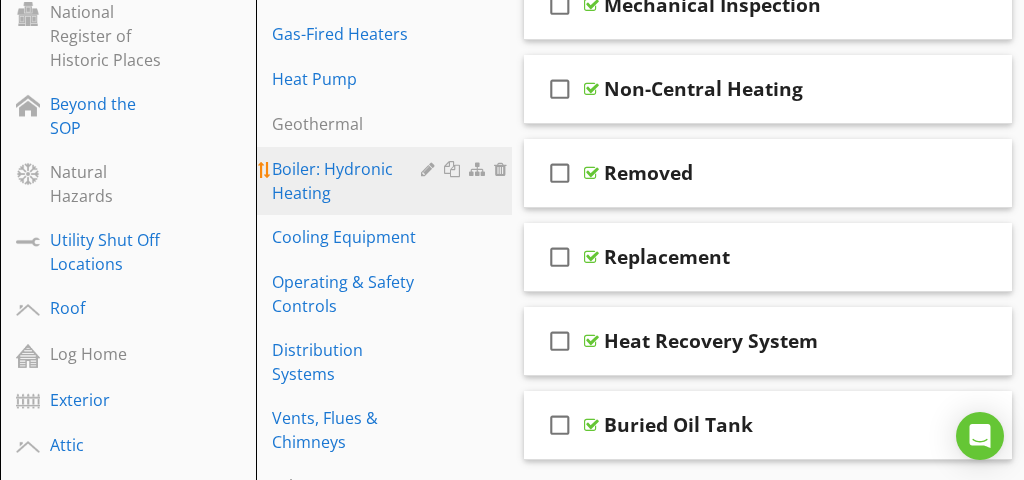 click on "Boiler: Hydronic Heating" at bounding box center (349, 181) 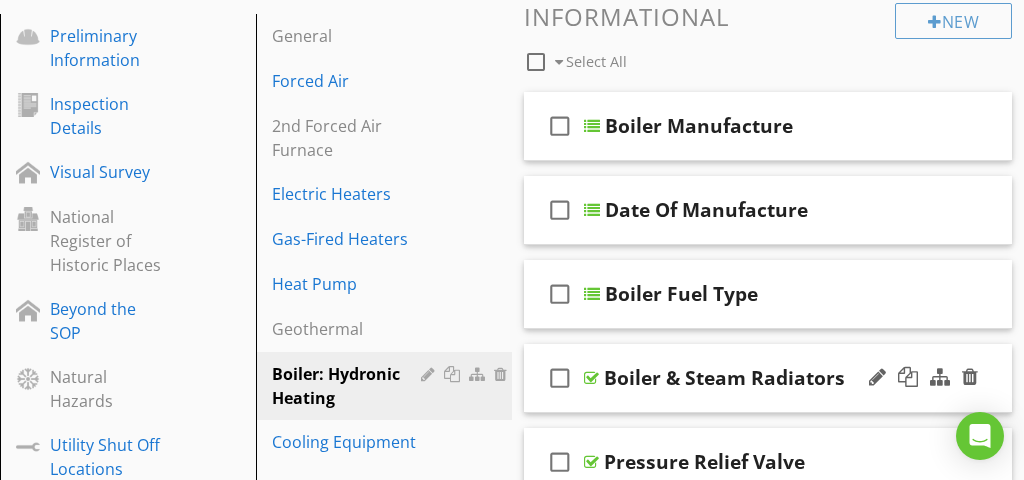 click on "check_box_outline_blank
Boiler Manufacture" at bounding box center (768, 126) 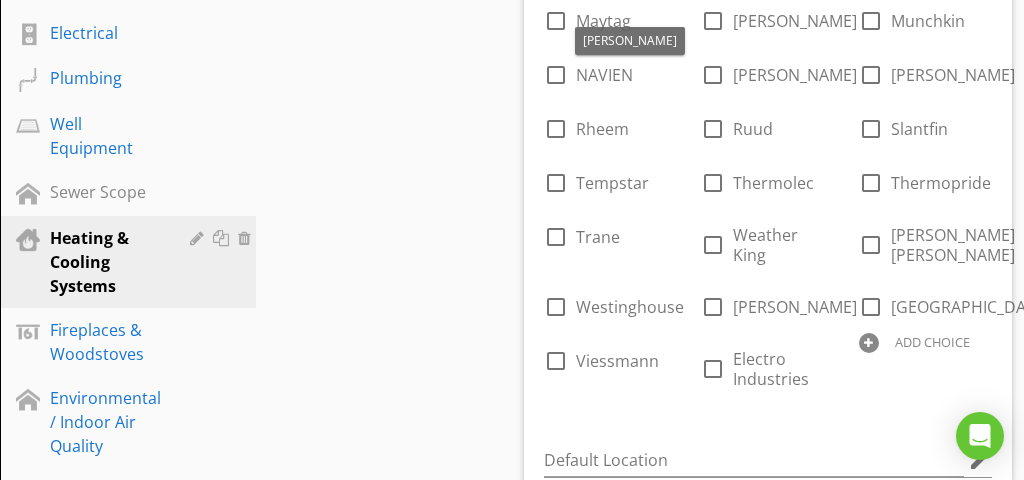 scroll, scrollTop: 1389, scrollLeft: 0, axis: vertical 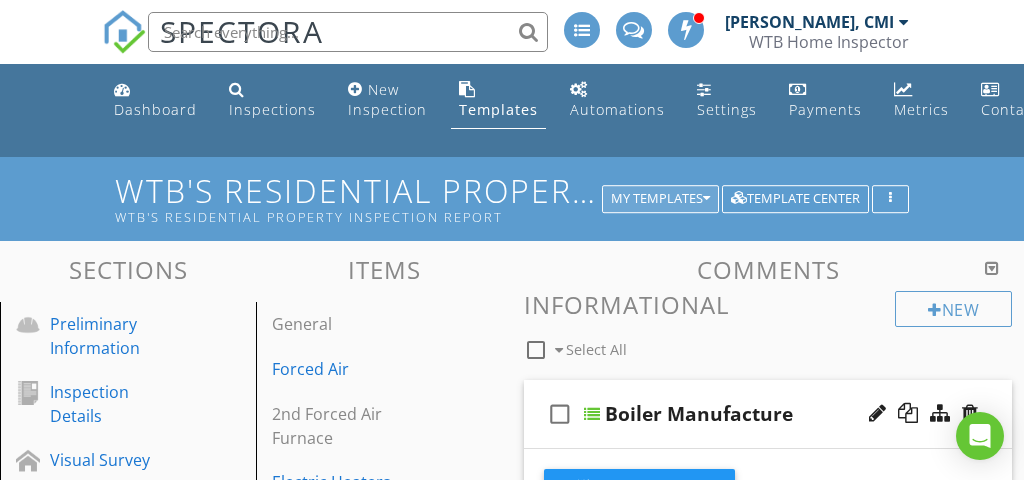 click on "My Templates" at bounding box center [660, 199] 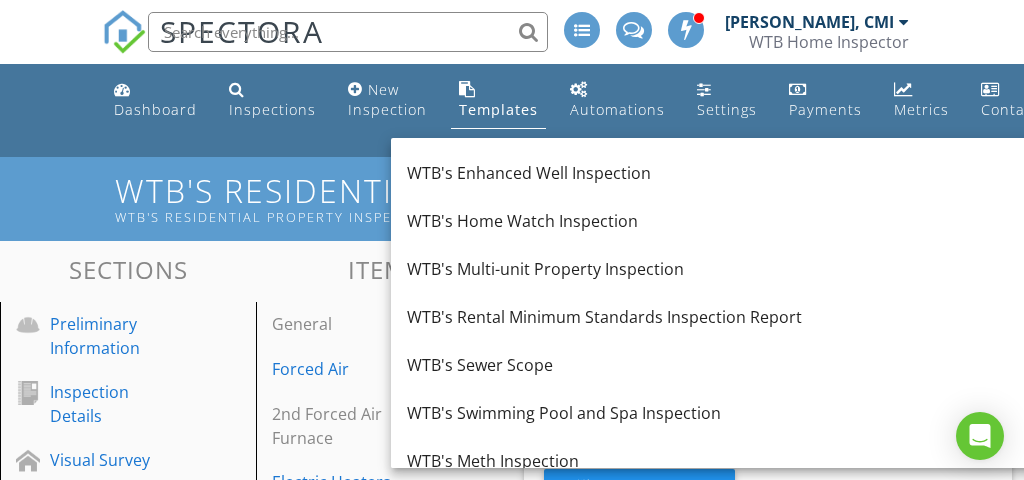 scroll, scrollTop: 182, scrollLeft: 0, axis: vertical 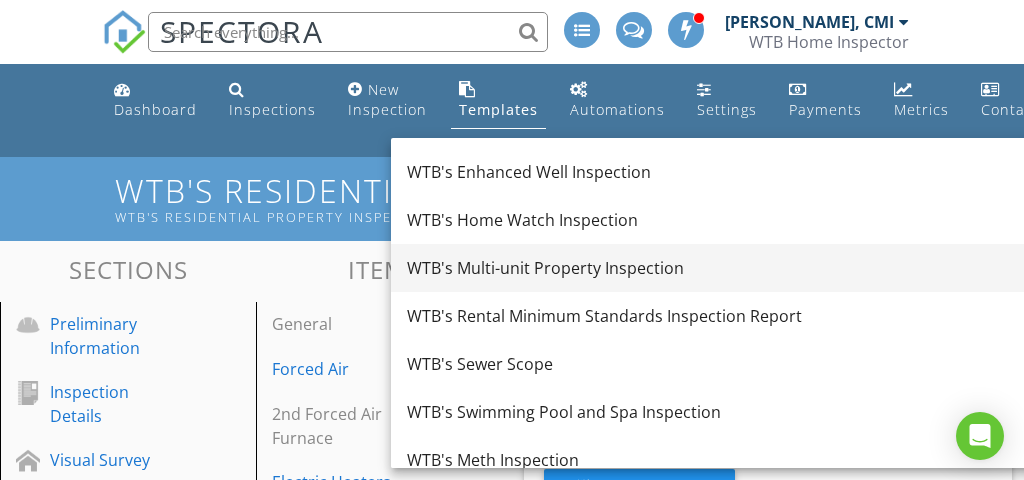 click on "WTB's Multi-unit Property Inspection" at bounding box center [758, 268] 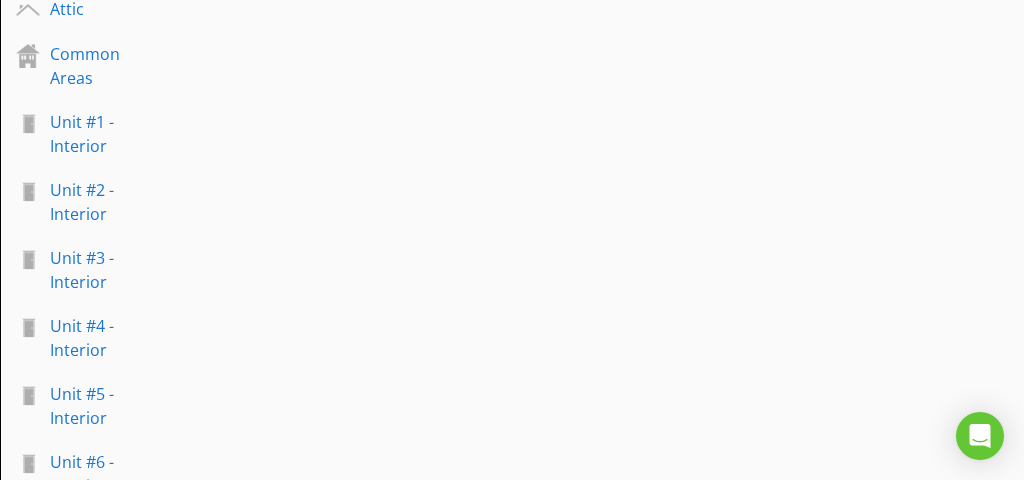 scroll, scrollTop: 1069, scrollLeft: 0, axis: vertical 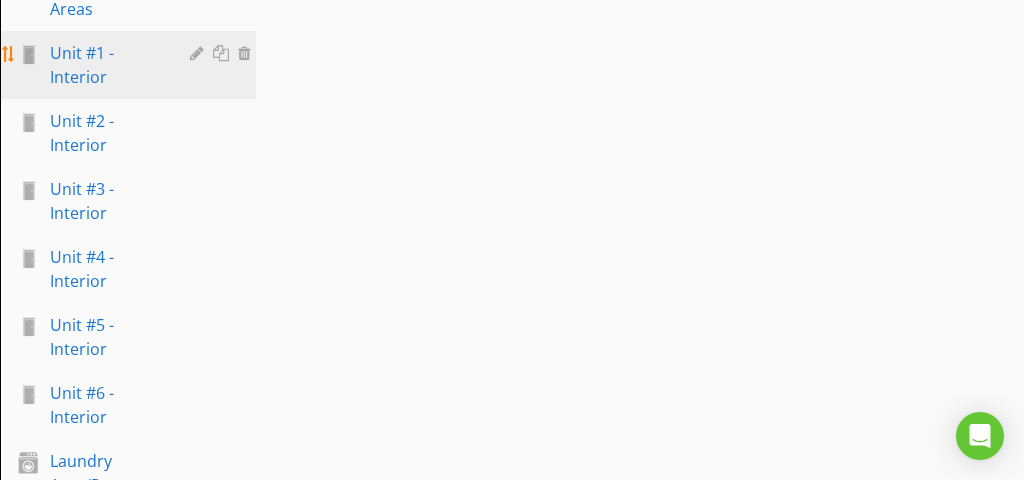 click on "Unit #1 - Interior" at bounding box center (105, 65) 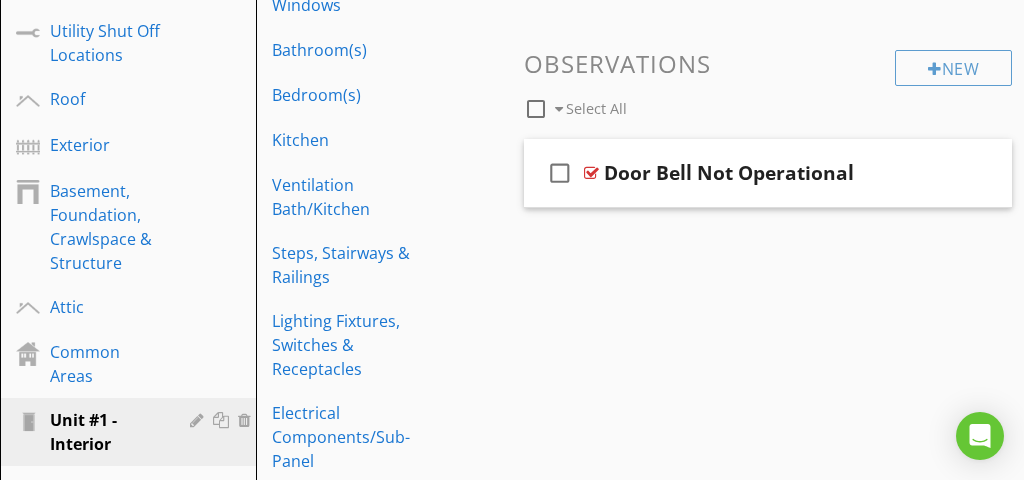 scroll, scrollTop: 706, scrollLeft: 0, axis: vertical 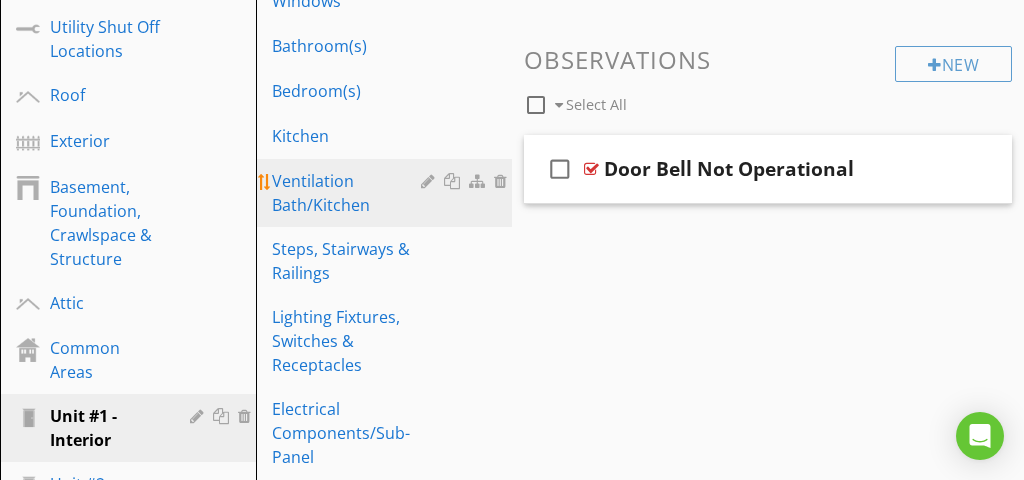 click on "Ventilation Bath/Kitchen" at bounding box center [349, 193] 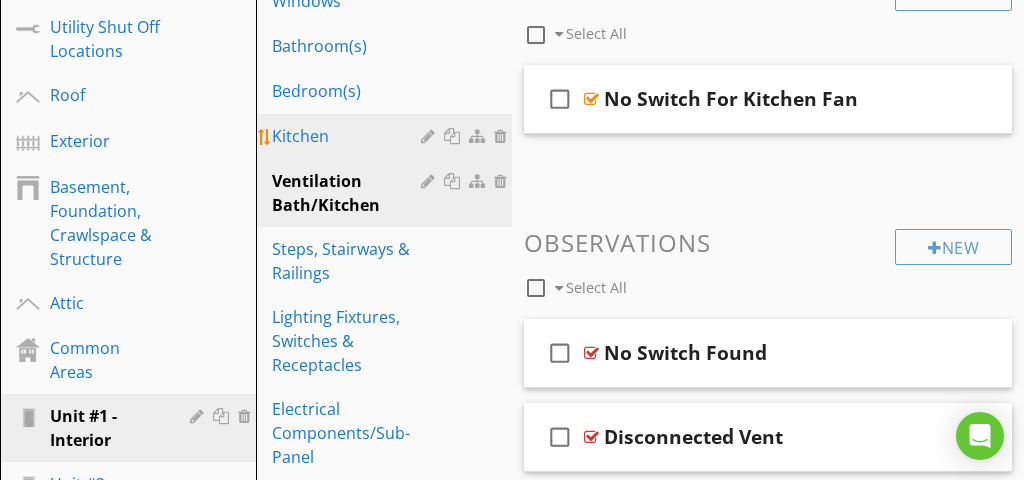 click on "Kitchen" at bounding box center [349, 136] 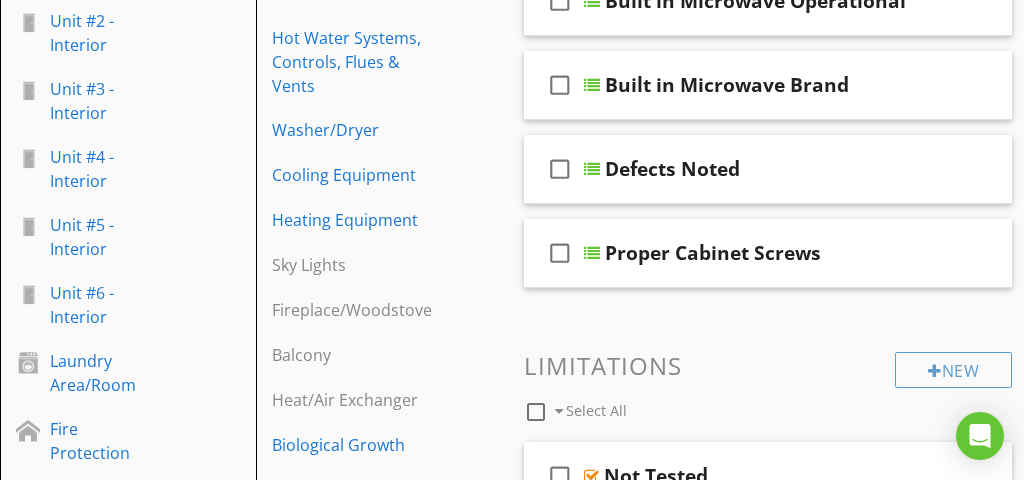 scroll, scrollTop: 1173, scrollLeft: 0, axis: vertical 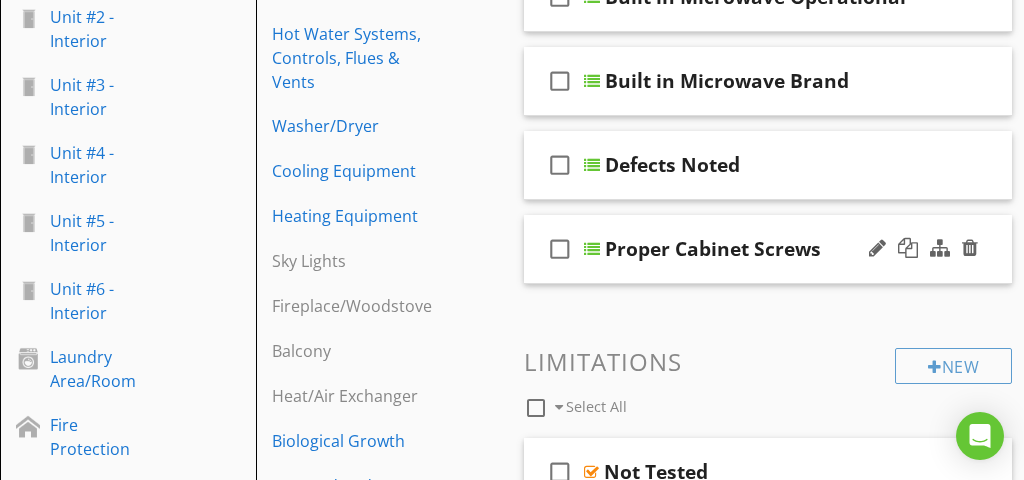 click on "check_box_outline_blank
Proper Cabinet Screws" at bounding box center [768, 249] 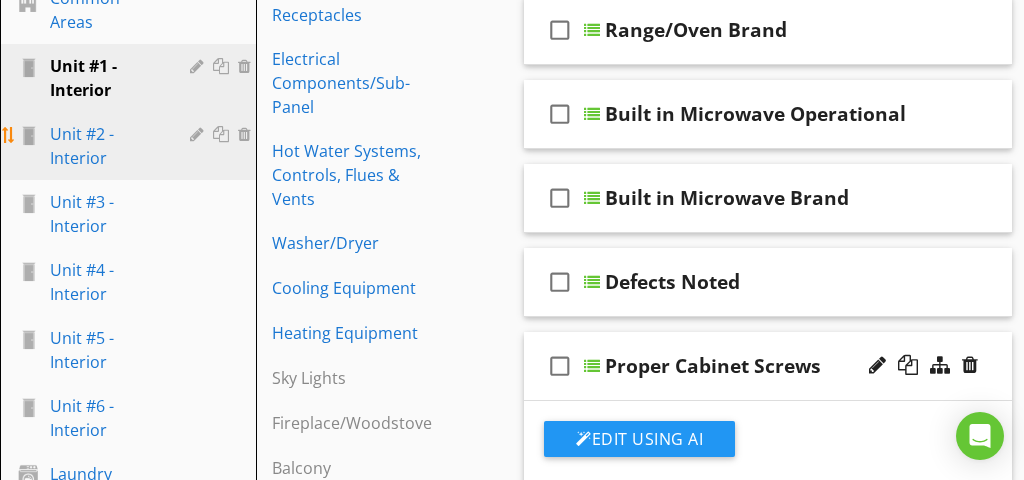 scroll, scrollTop: 1055, scrollLeft: 0, axis: vertical 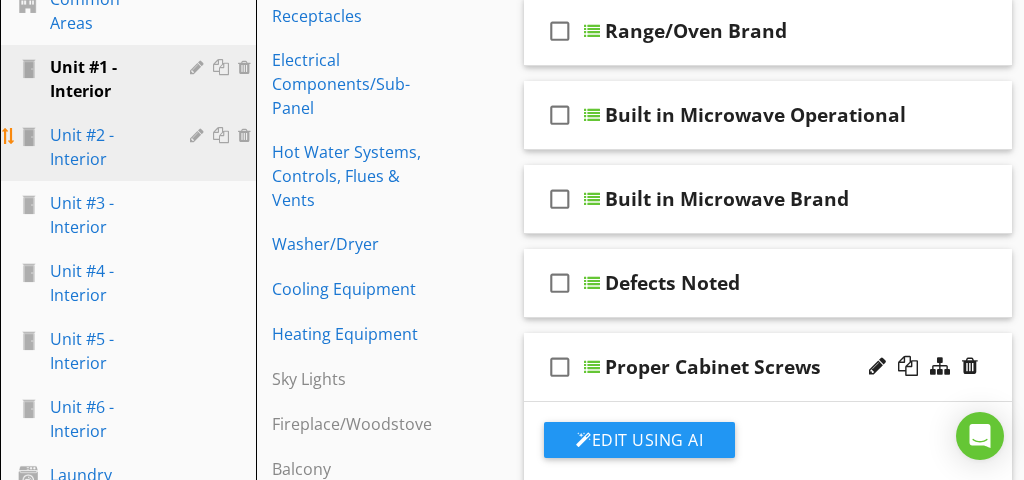 click on "Unit #2 - Interior" at bounding box center (105, 147) 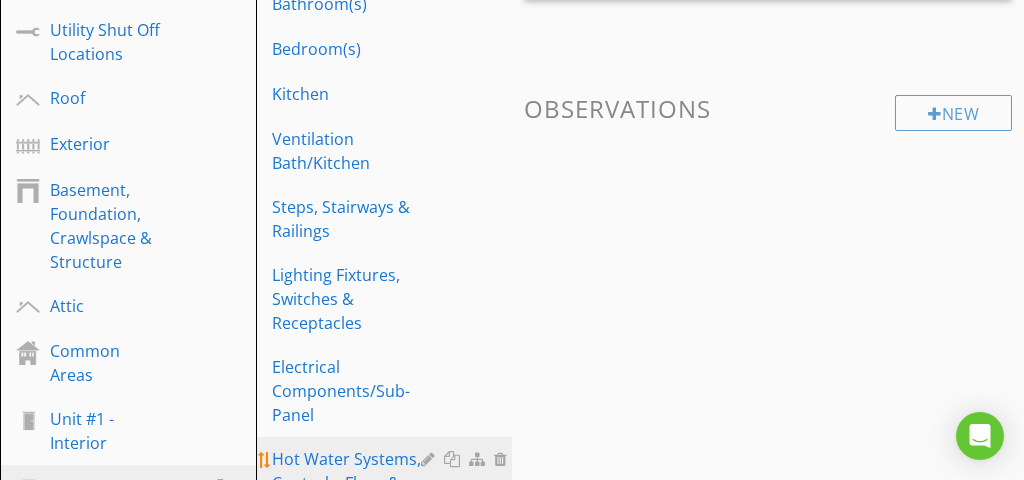 scroll, scrollTop: 702, scrollLeft: 0, axis: vertical 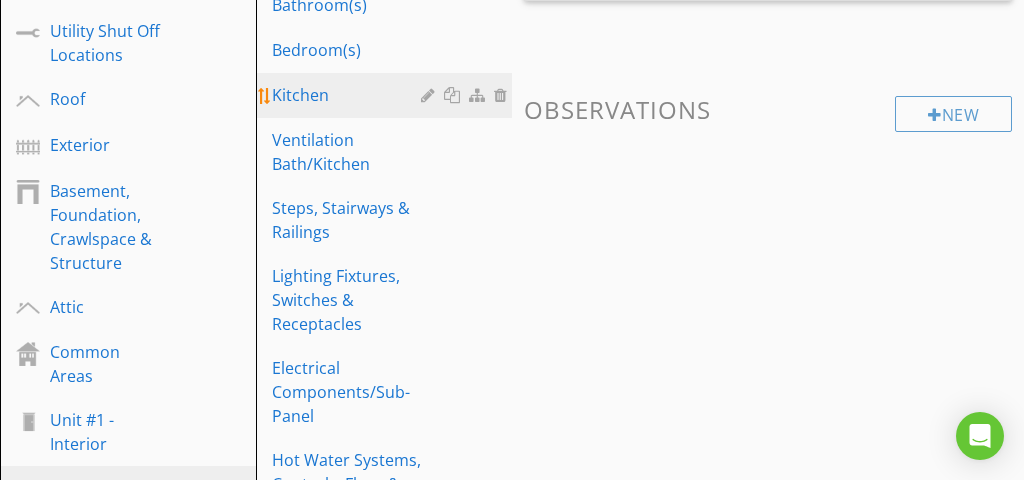 click on "Kitchen" at bounding box center [387, 95] 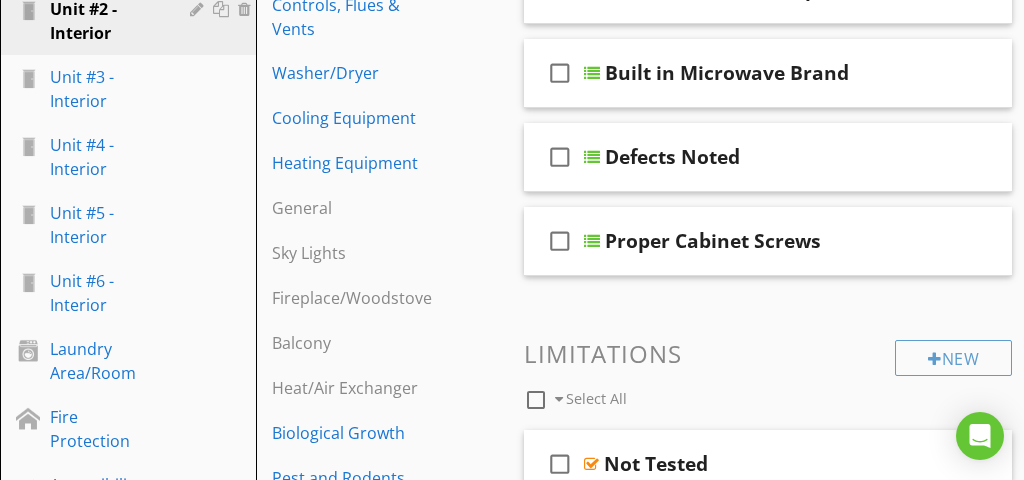 scroll, scrollTop: 1232, scrollLeft: 0, axis: vertical 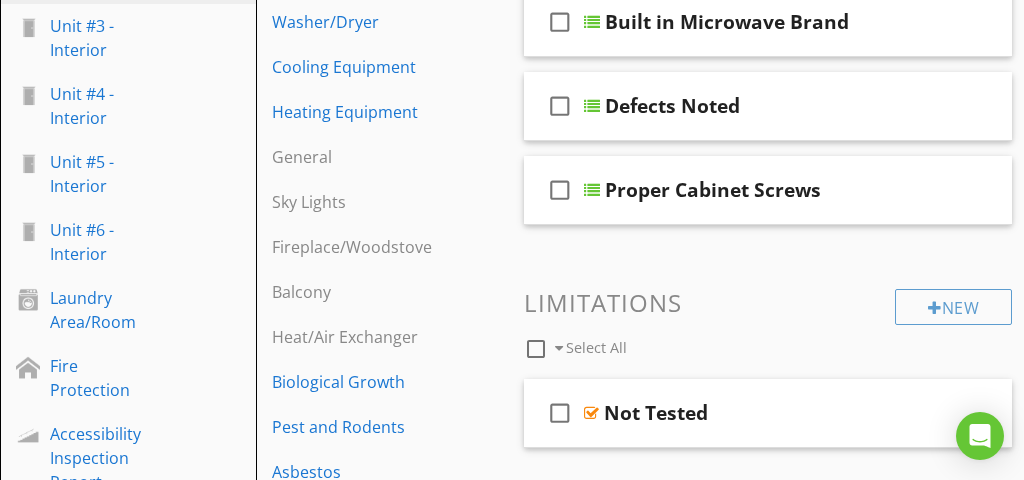 click on "New
Informational   check_box_outline_blank     Select All       check_box_outline_blank
Countertop Material
check_box_outline_blank
Cabinetry
check_box_outline_blank
Condition
check_box_outline_blank
Refrigerator Operational
check_box_outline_blank
Refrigerator Brand
check_box_outline_blank
Dishwasher operational
check_box_outline_blank
Dishwasher Brand
check_box_outline_blank
Range/Oven Operational
check_box_outline_blank
Range/Oven Brand
check_box_outline_blank
Built in Microwave Operational
check_box_outline_blank
Built in Microwave  Brand" at bounding box center [768, 552] 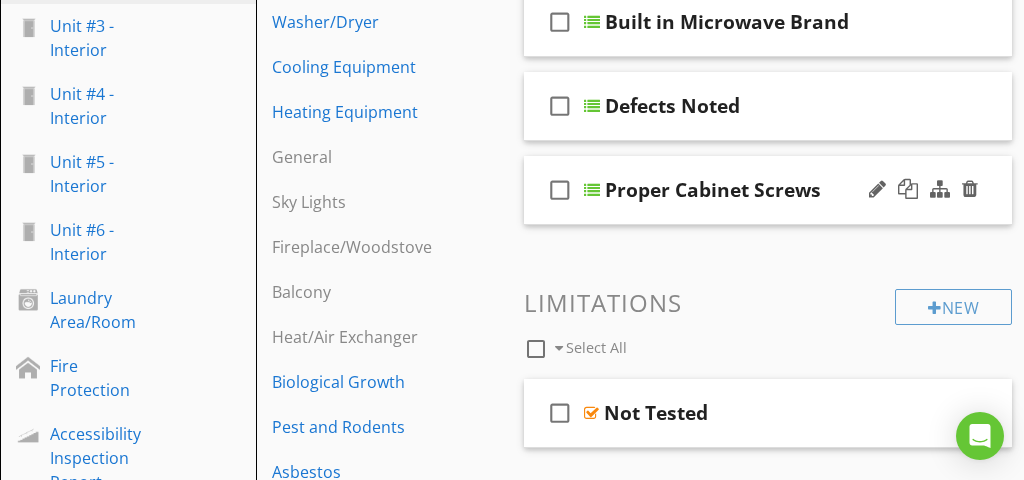 click on "check_box_outline_blank
Proper Cabinet Screws" at bounding box center [768, 190] 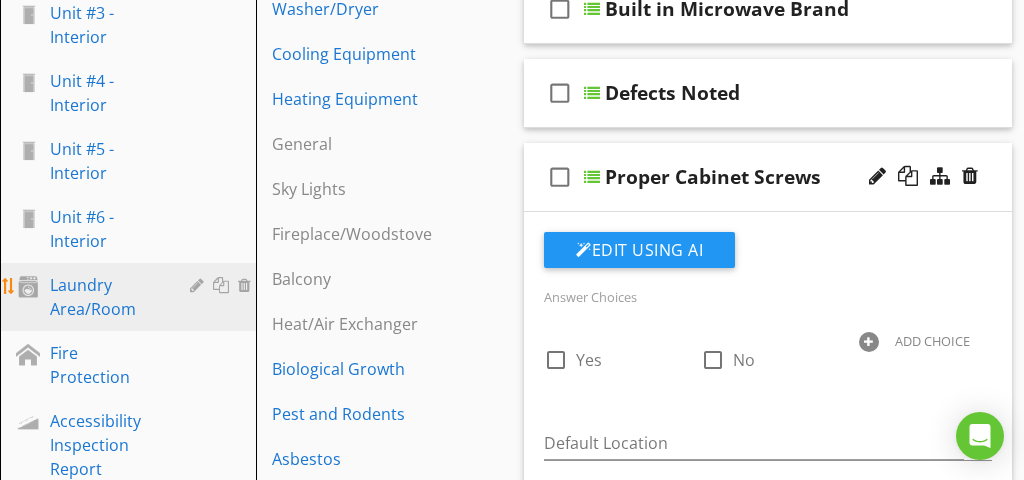 scroll, scrollTop: 1099, scrollLeft: 0, axis: vertical 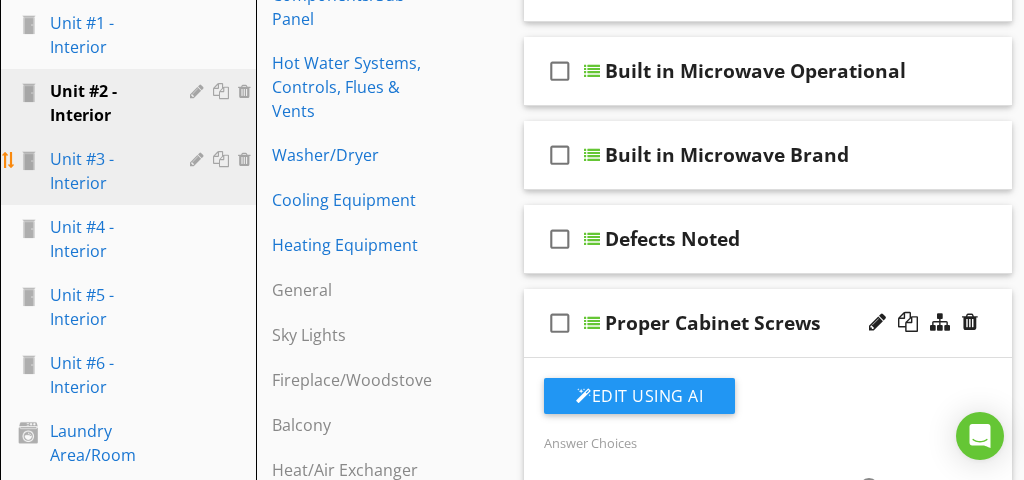 click on "Unit #3 - Interior" at bounding box center (105, 171) 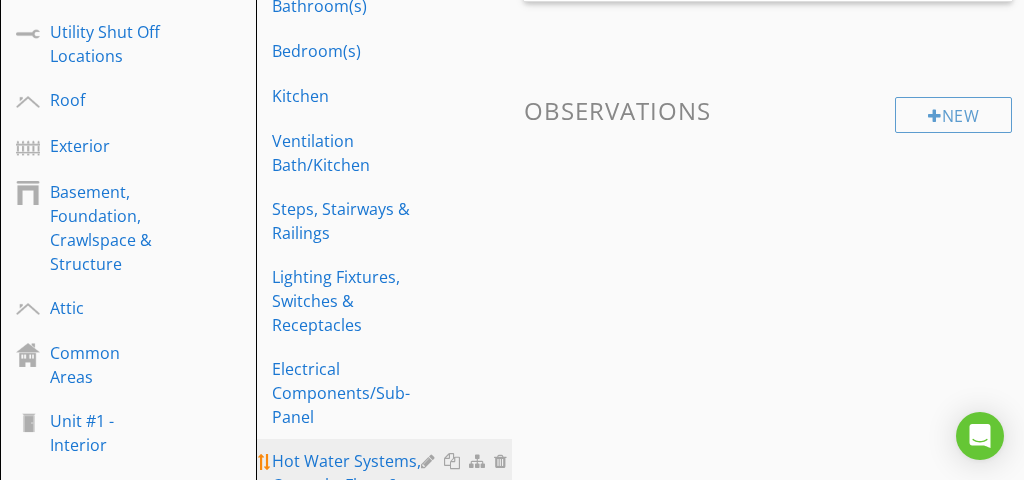 scroll, scrollTop: 684, scrollLeft: 0, axis: vertical 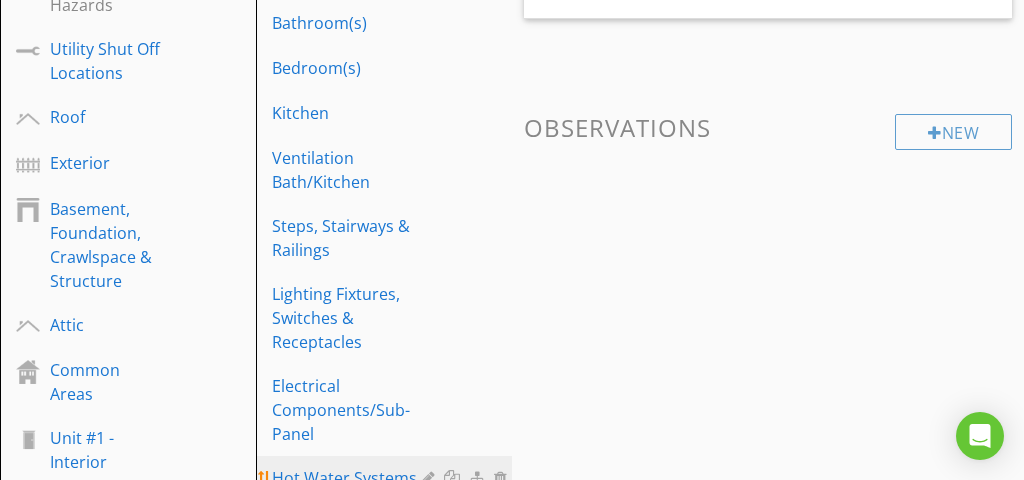 click on "Kitchen" at bounding box center [349, 113] 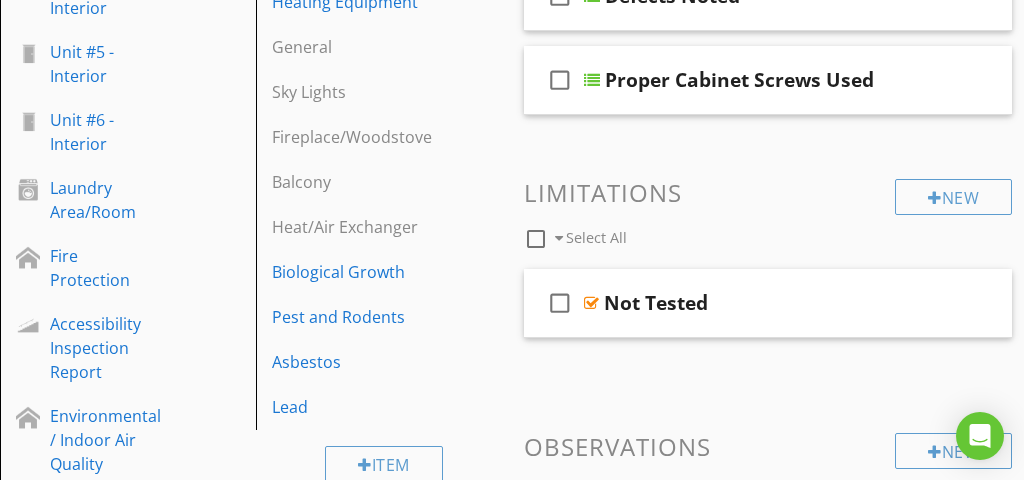 scroll, scrollTop: 1322, scrollLeft: 0, axis: vertical 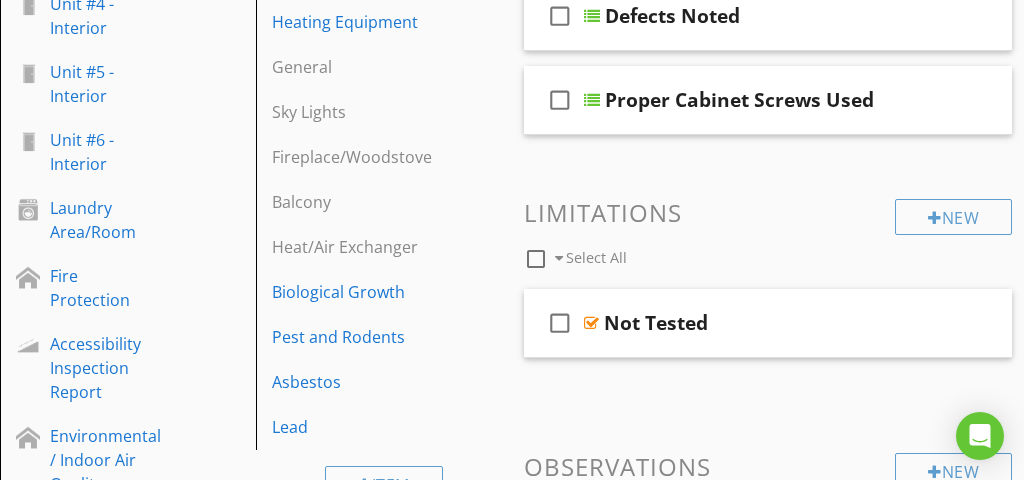 click on "New
Informational   check_box_outline_blank     Select All       check_box_outline_blank
Countertop Material
check_box_outline_blank
Cabinetry
check_box_outline_blank
Condition
check_box_outline_blank
Refrigerator Operational
check_box_outline_blank
Refrigerator Brand
check_box_outline_blank
Dishwasher operational
check_box_outline_blank
Dishwasher Brand
check_box_outline_blank
Range/Oven Operational
check_box_outline_blank
Range/Oven Brand
check_box_outline_blank
Built in Microwave Operational
check_box_outline_blank
Built in Microwave  Brand" at bounding box center (768, 546) 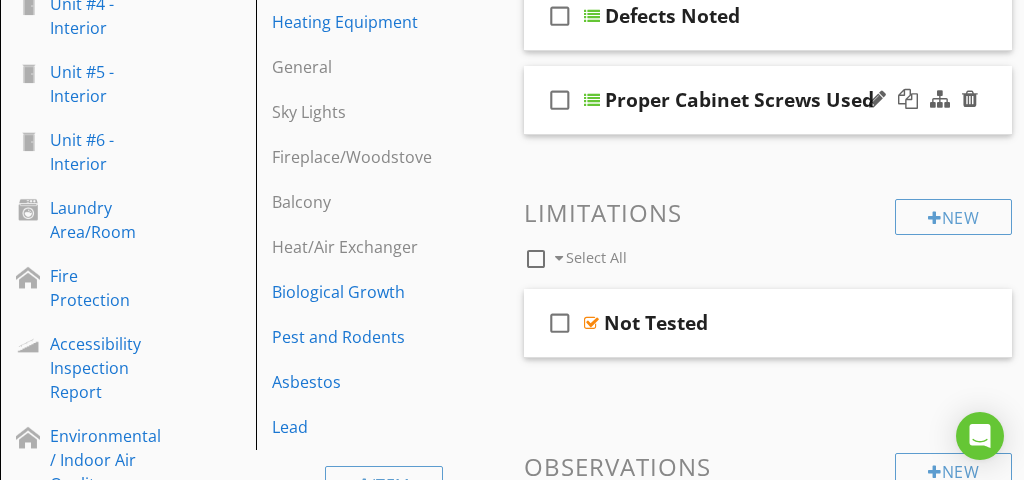 click on "check_box_outline_blank
Proper Cabinet Screws Used" at bounding box center (768, 100) 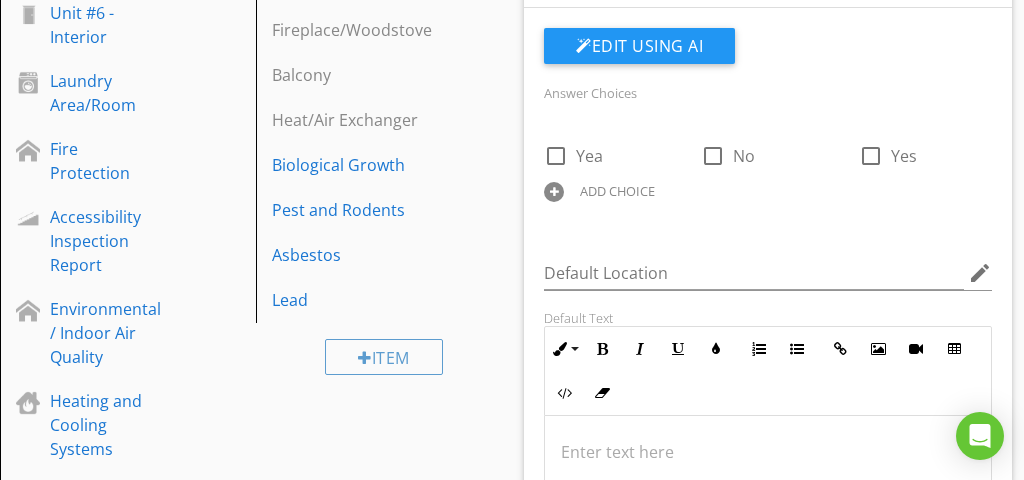 scroll, scrollTop: 1508, scrollLeft: 0, axis: vertical 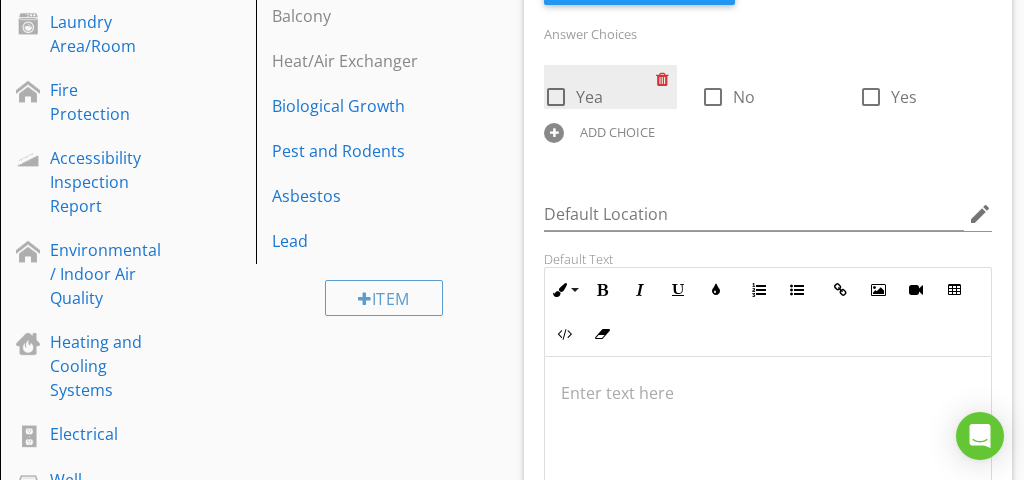 click at bounding box center (666, 79) 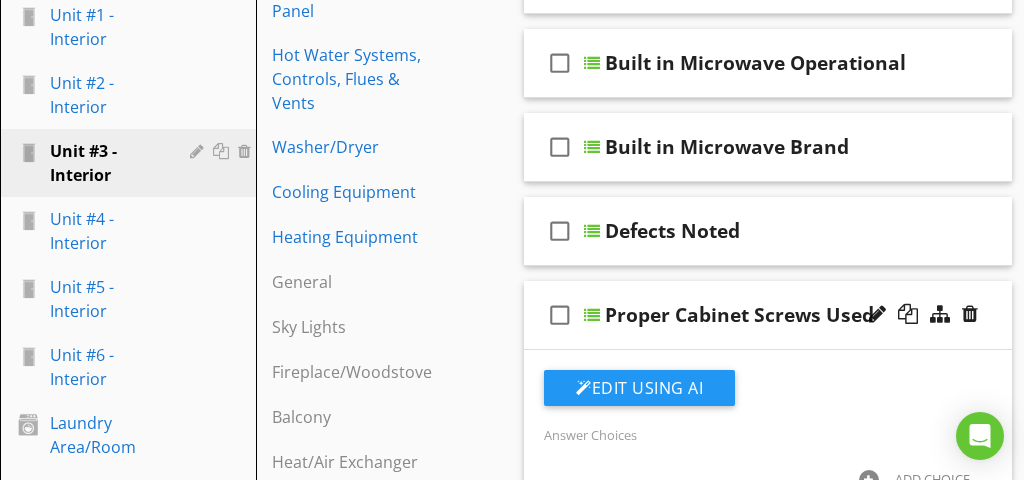 scroll, scrollTop: 1106, scrollLeft: 0, axis: vertical 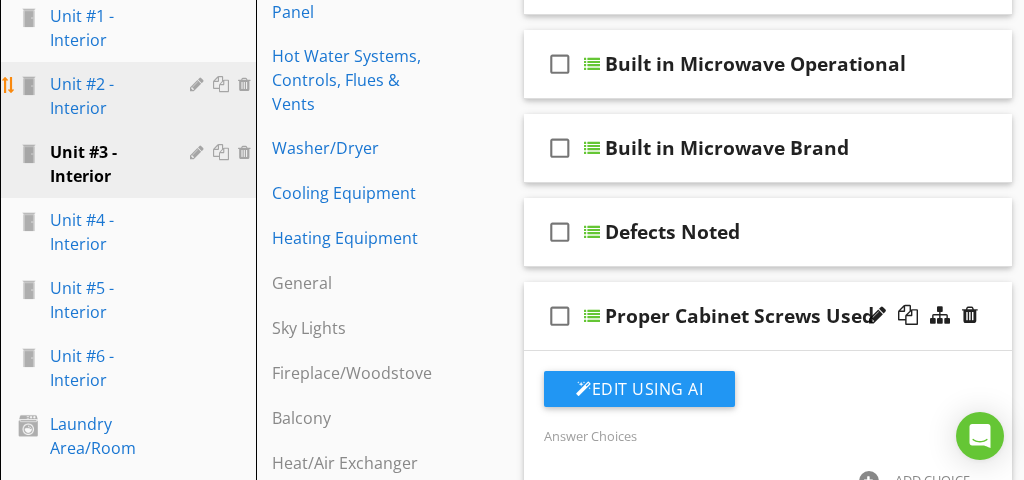 click on "Unit #2 - Interior" at bounding box center [105, 96] 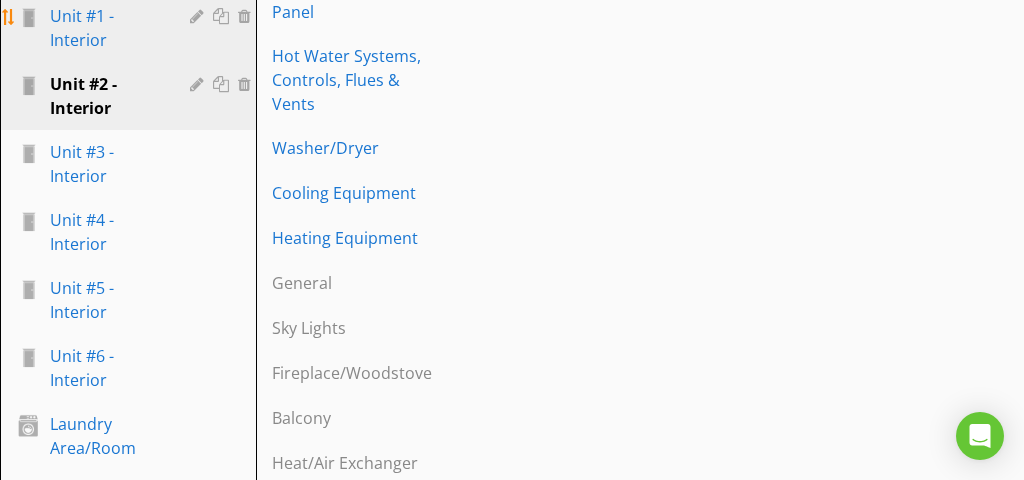 click on "Unit #1 - Interior" at bounding box center [105, 28] 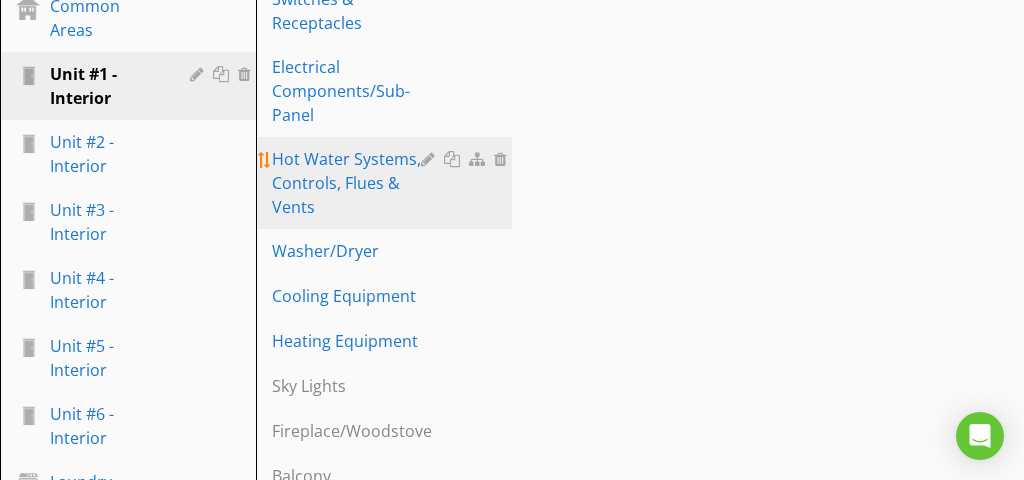 scroll, scrollTop: 1042, scrollLeft: 0, axis: vertical 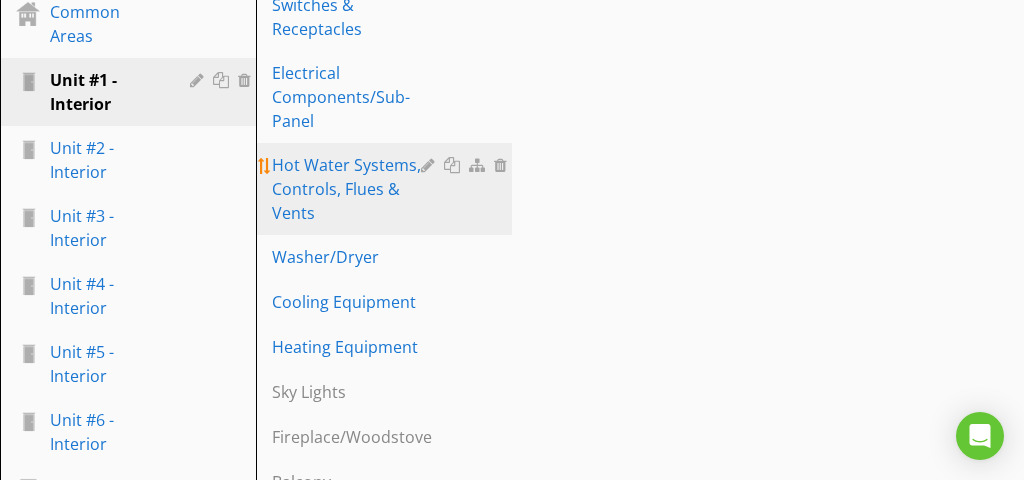 click on "Hot Water Systems, Controls, Flues & Vents" at bounding box center [349, 189] 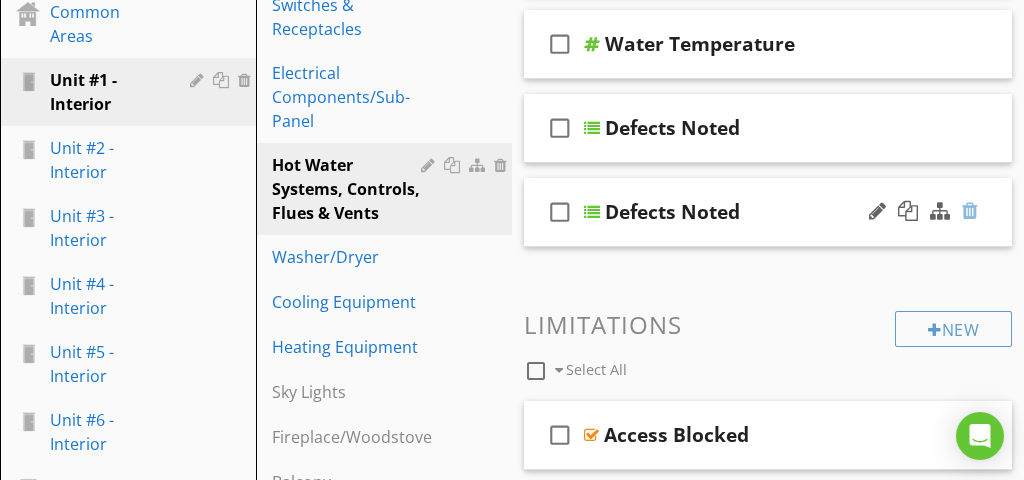 click at bounding box center (970, 211) 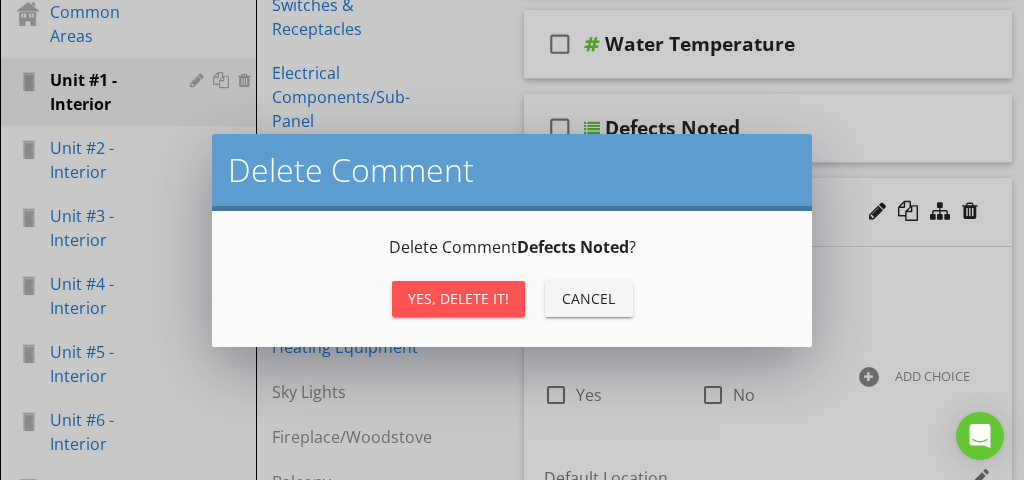 click on "Yes, Delete it!" at bounding box center (458, 298) 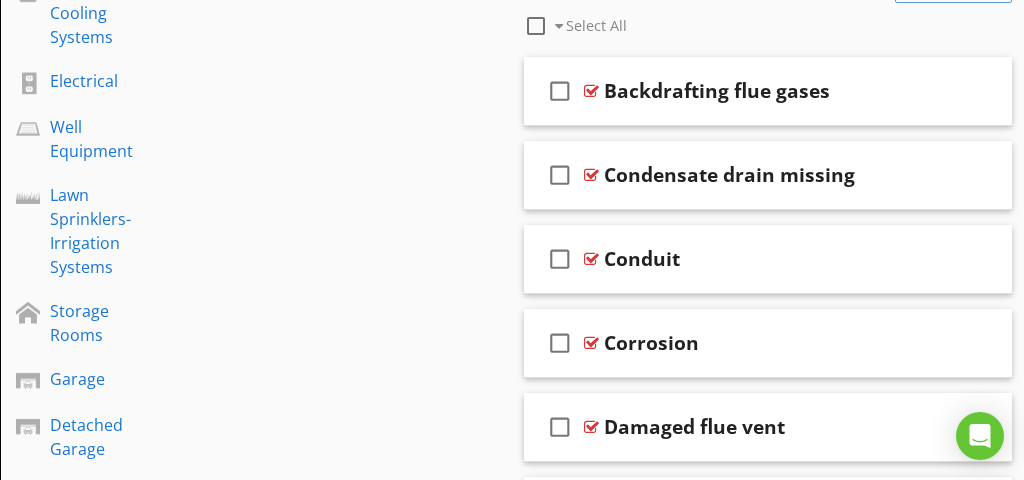 scroll, scrollTop: 1859, scrollLeft: 0, axis: vertical 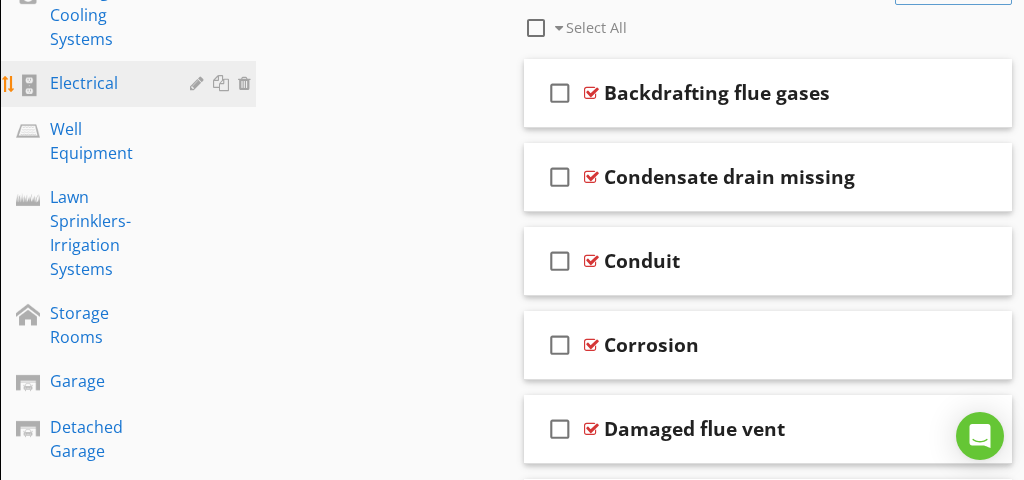 click on "Electrical" at bounding box center [105, 83] 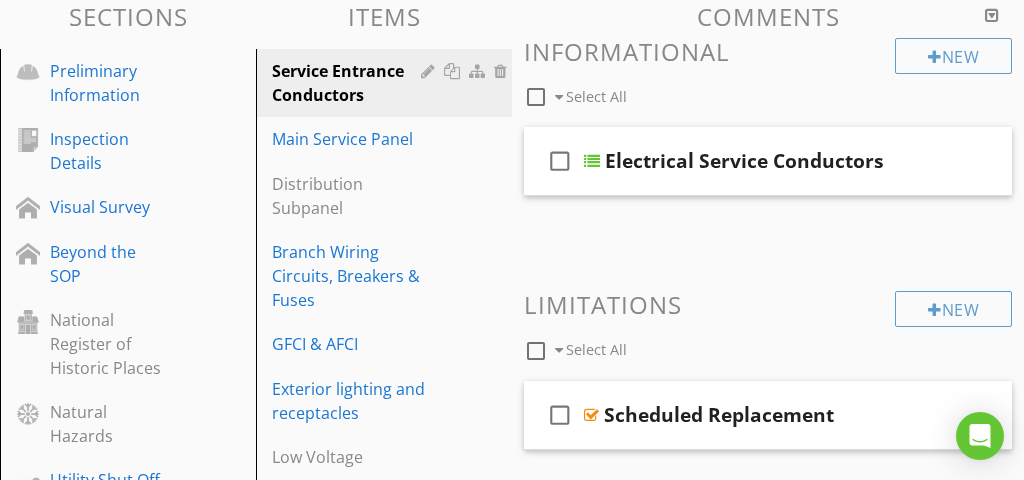 scroll, scrollTop: 266, scrollLeft: 0, axis: vertical 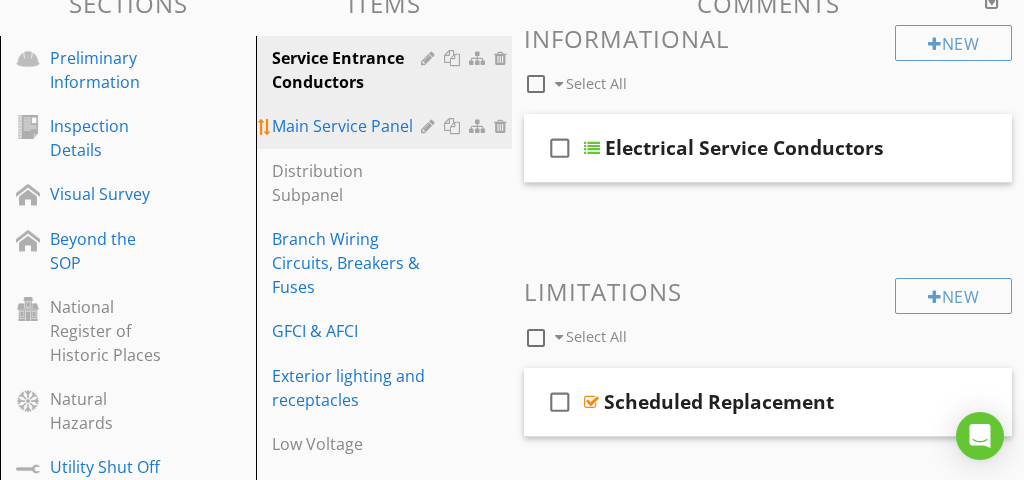 click on "Main Service Panel" at bounding box center [349, 126] 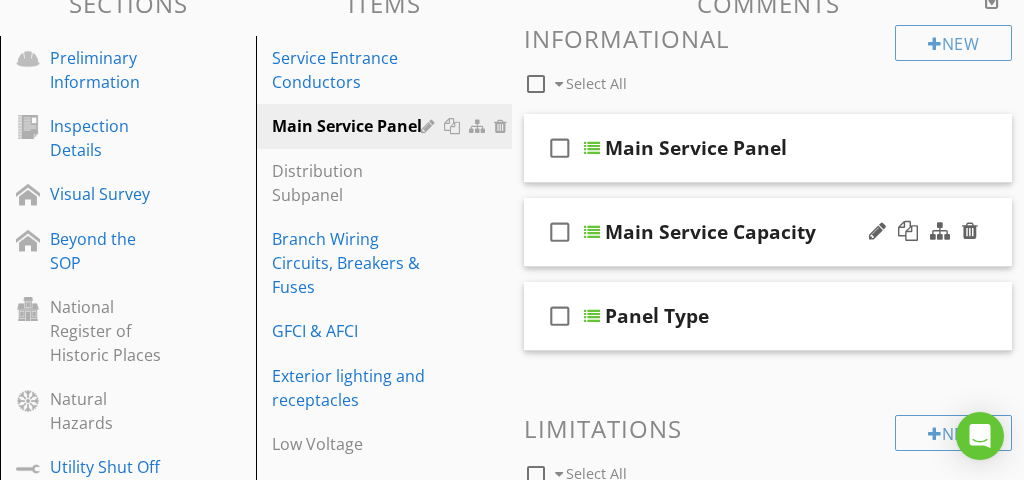 scroll, scrollTop: 276, scrollLeft: 0, axis: vertical 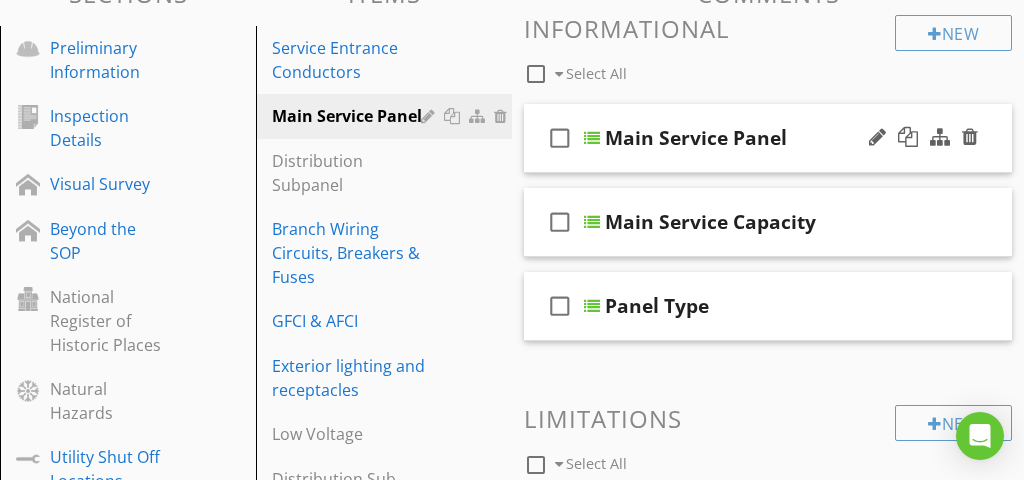click on "check_box_outline_blank
Main Service Panel" at bounding box center [768, 138] 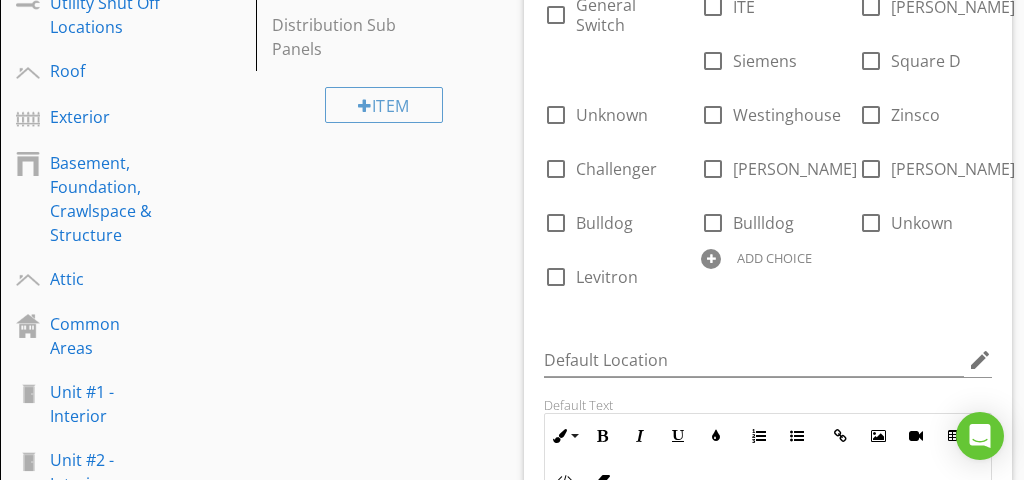 scroll, scrollTop: 744, scrollLeft: 0, axis: vertical 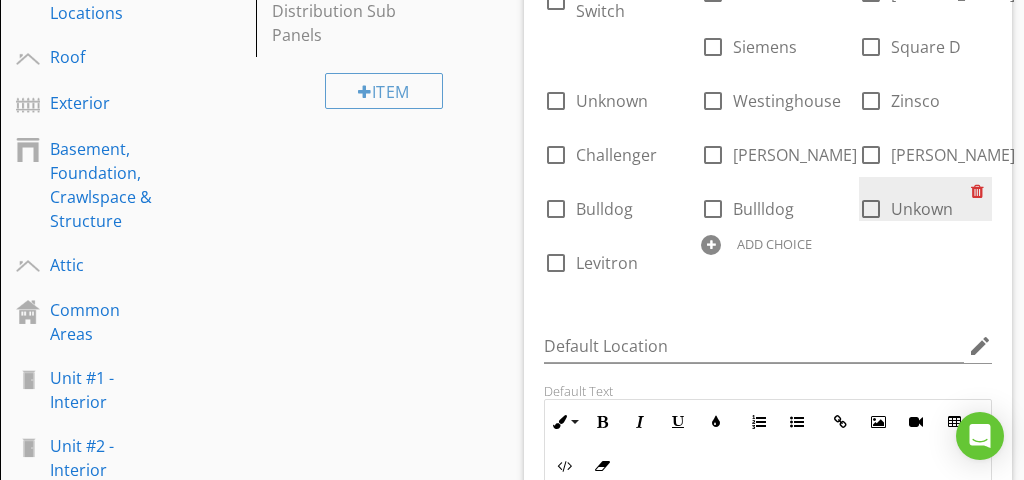 click at bounding box center (981, 191) 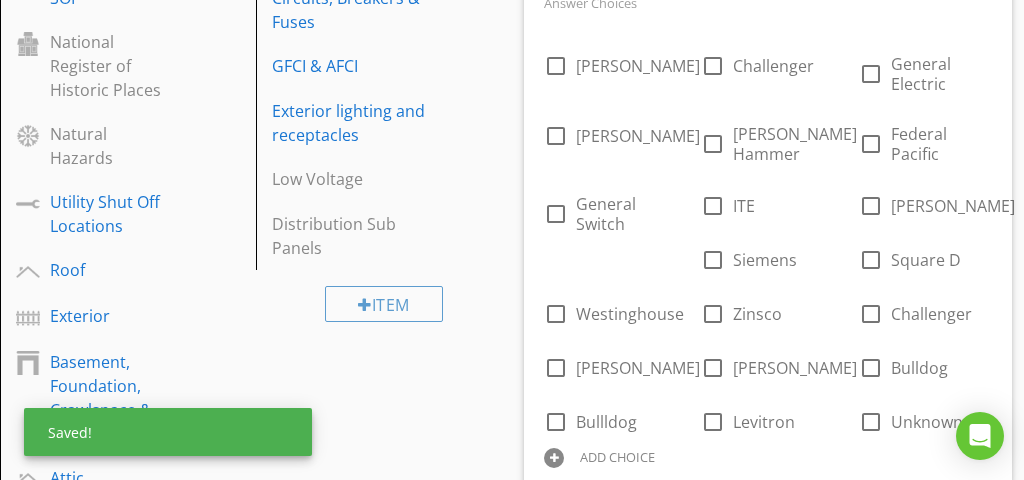 scroll, scrollTop: 524, scrollLeft: 0, axis: vertical 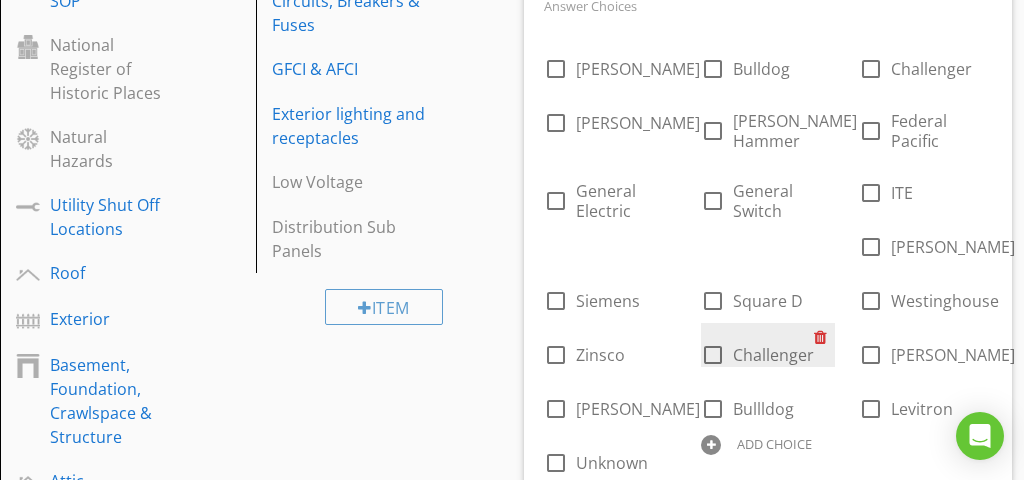 click at bounding box center (824, 337) 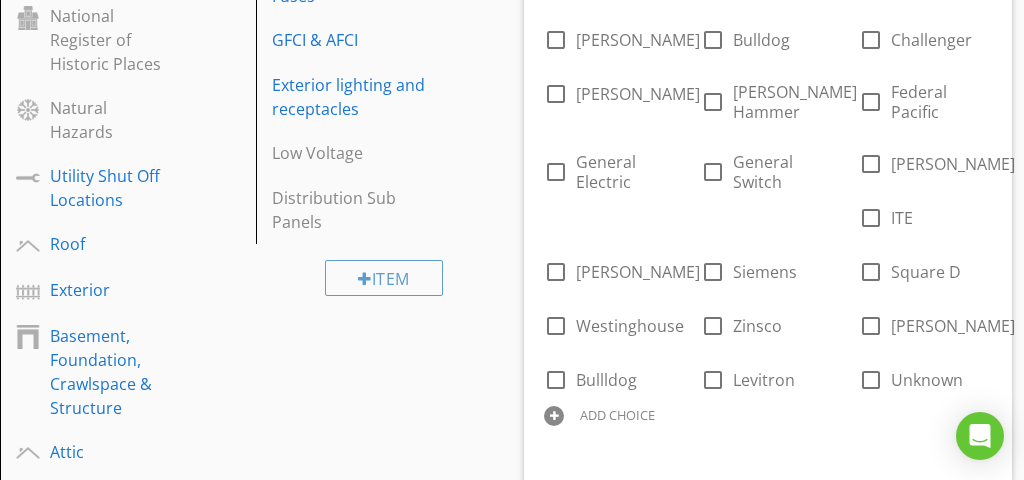 scroll, scrollTop: 571, scrollLeft: 0, axis: vertical 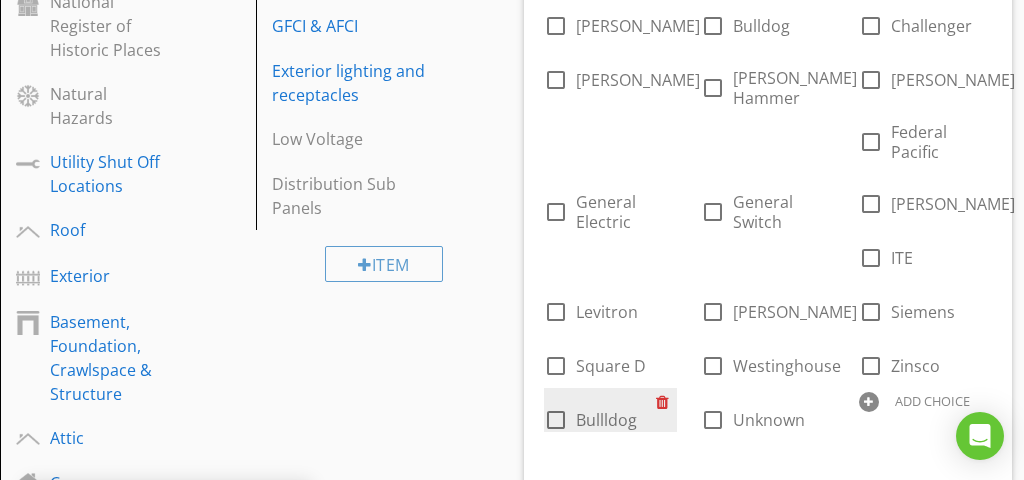 click at bounding box center [666, 402] 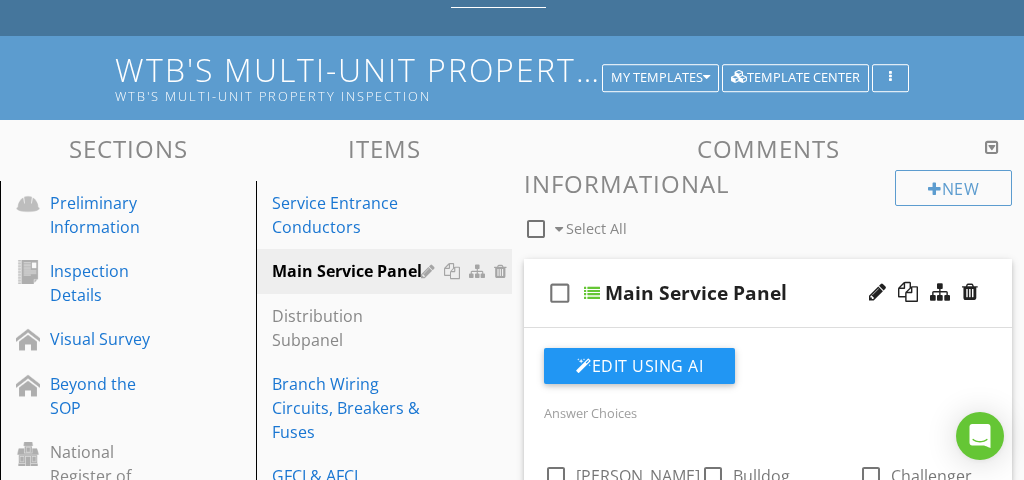 scroll, scrollTop: 128, scrollLeft: 0, axis: vertical 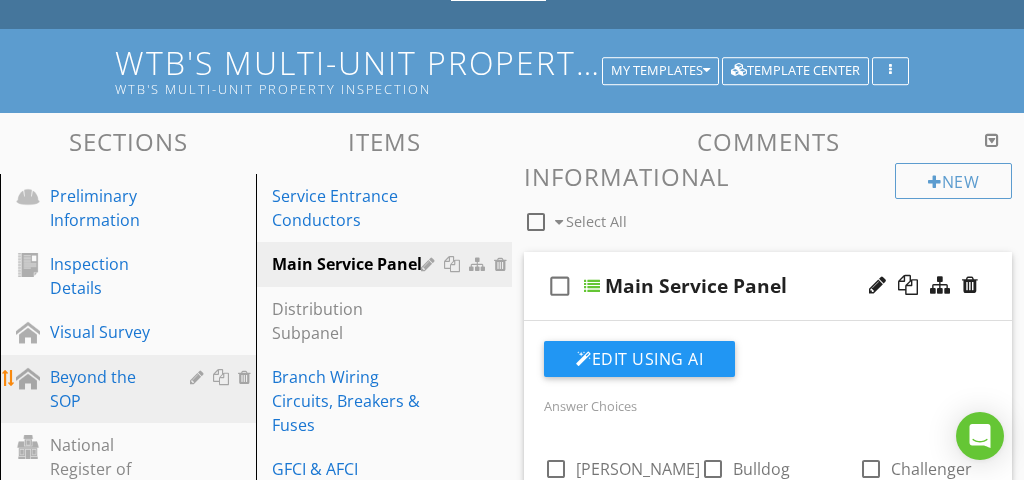 click on "Beyond the SOP" at bounding box center (105, 389) 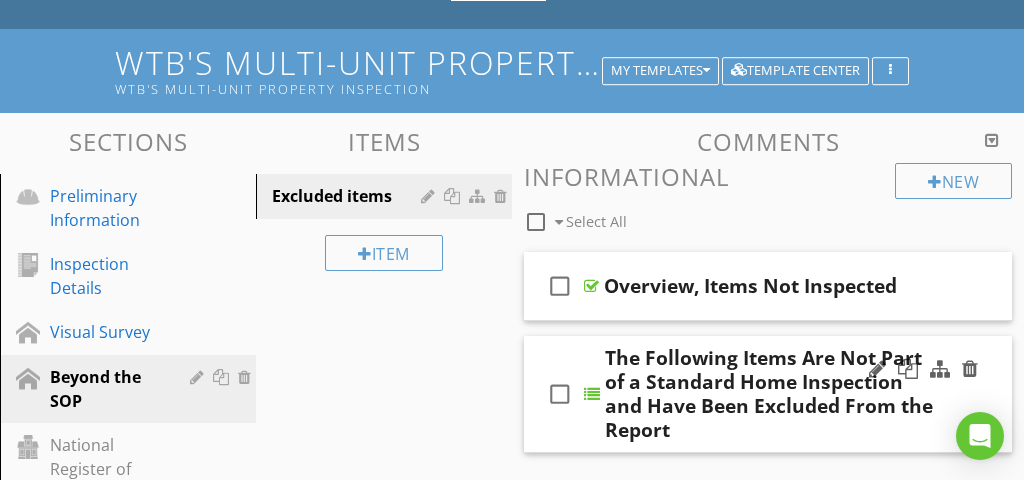 click on "check_box_outline_blank
The Following Items Are Not Part of a Standard Home Inspection and Have Been Excluded From the Report" at bounding box center (768, 394) 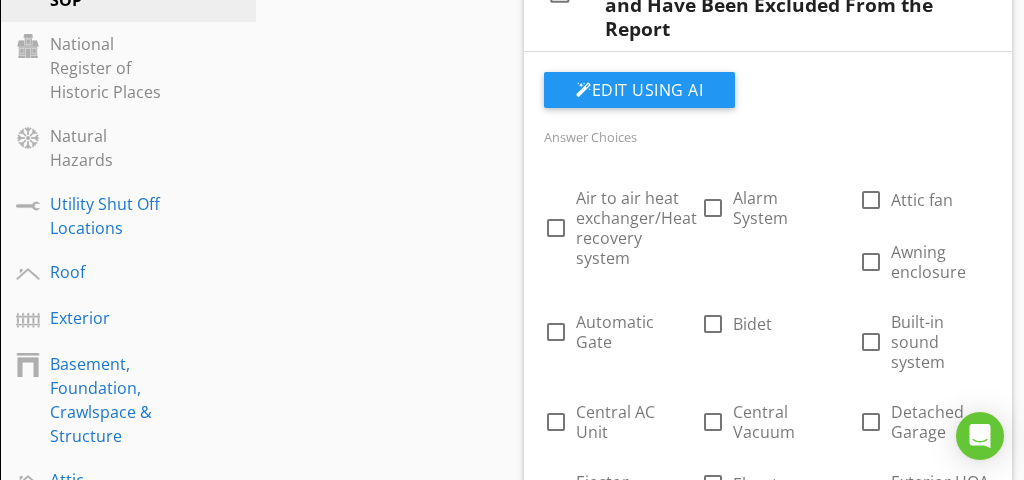 scroll, scrollTop: 0, scrollLeft: 0, axis: both 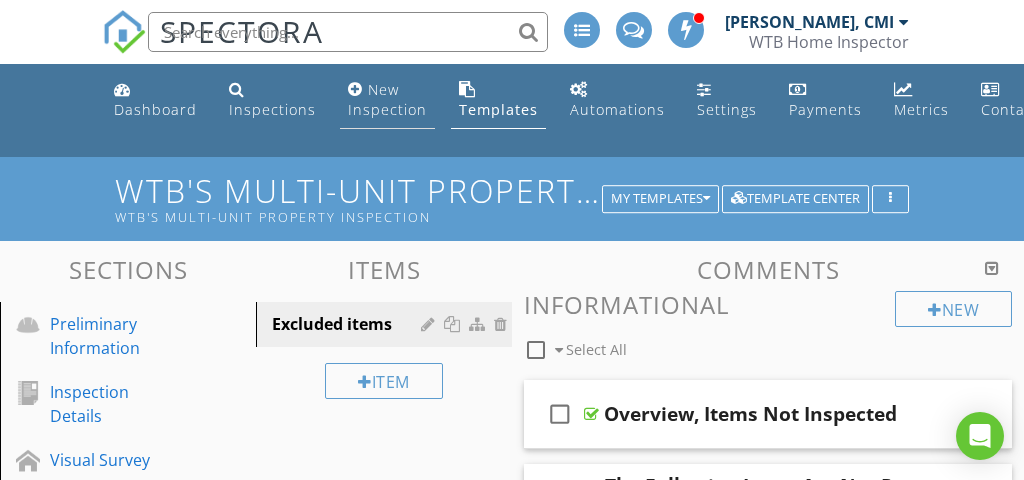 click on "New Inspection" at bounding box center (387, 99) 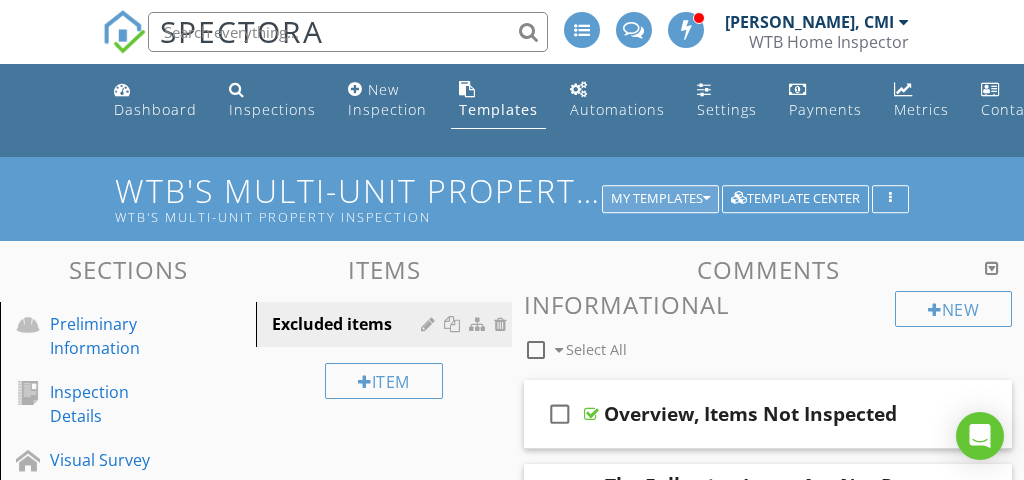 click on "My Templates" at bounding box center (660, 199) 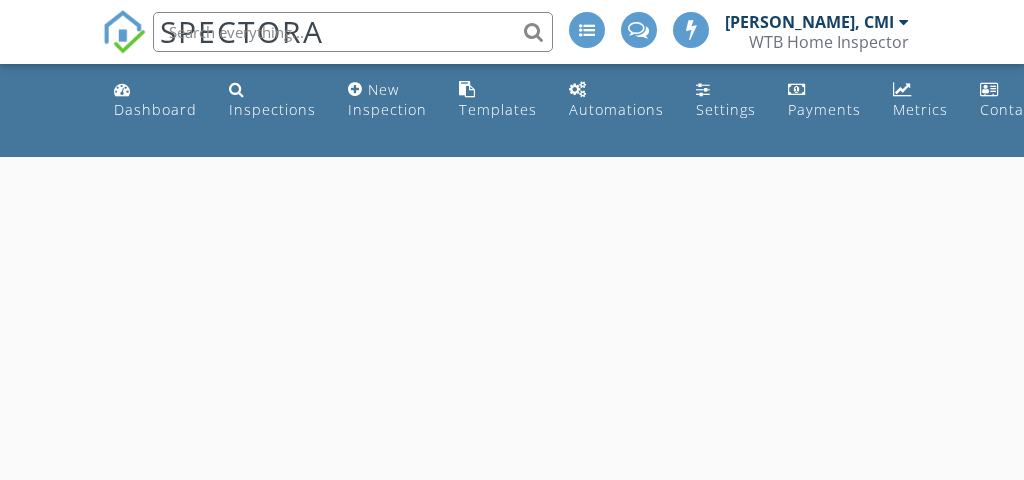 click at bounding box center (512, 397) 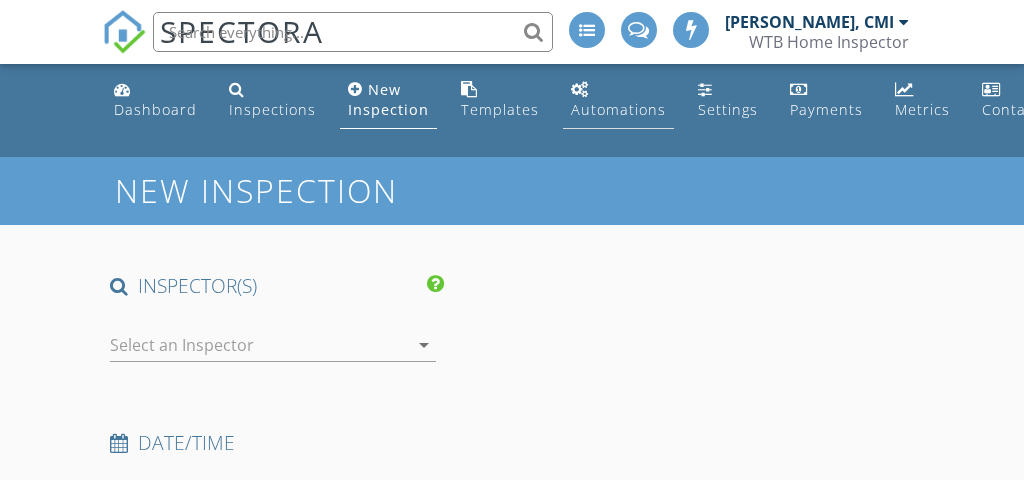 scroll, scrollTop: 0, scrollLeft: 0, axis: both 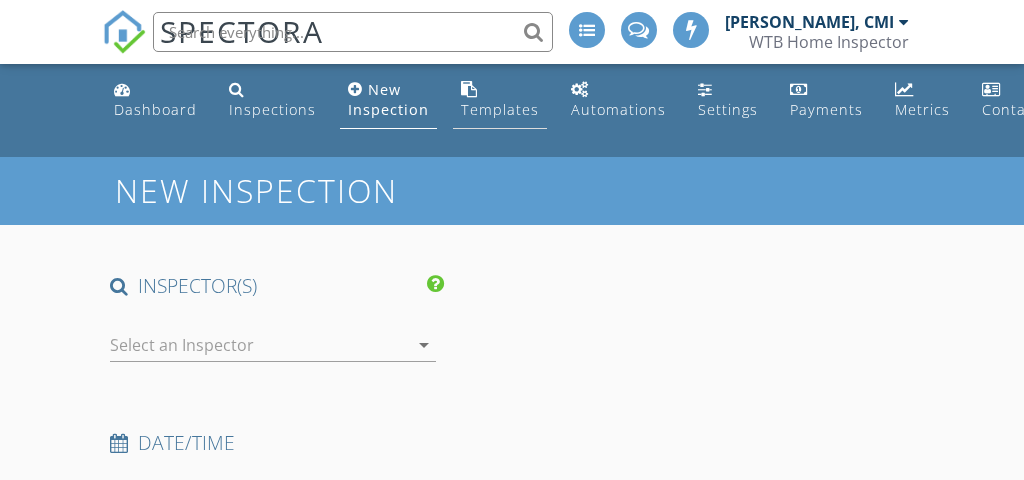 click on "Templates" at bounding box center (500, 109) 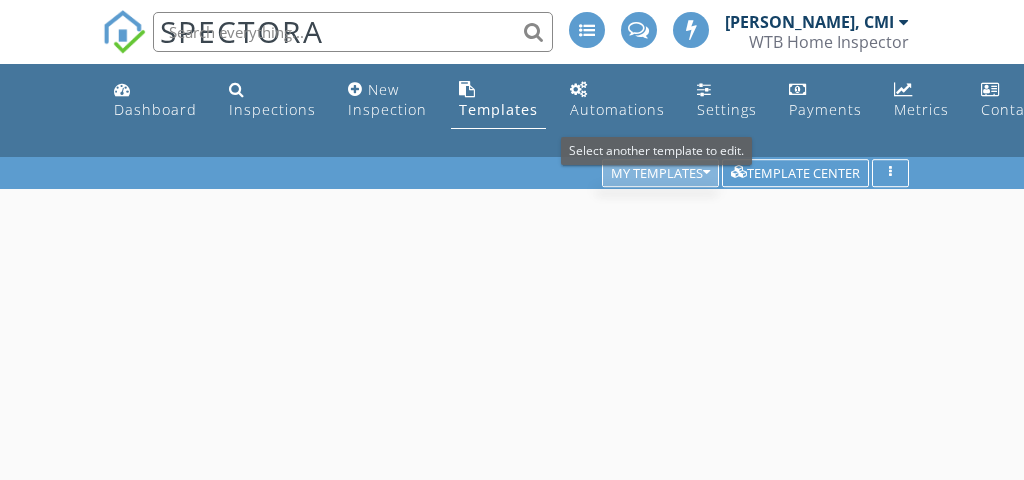 scroll, scrollTop: 0, scrollLeft: 0, axis: both 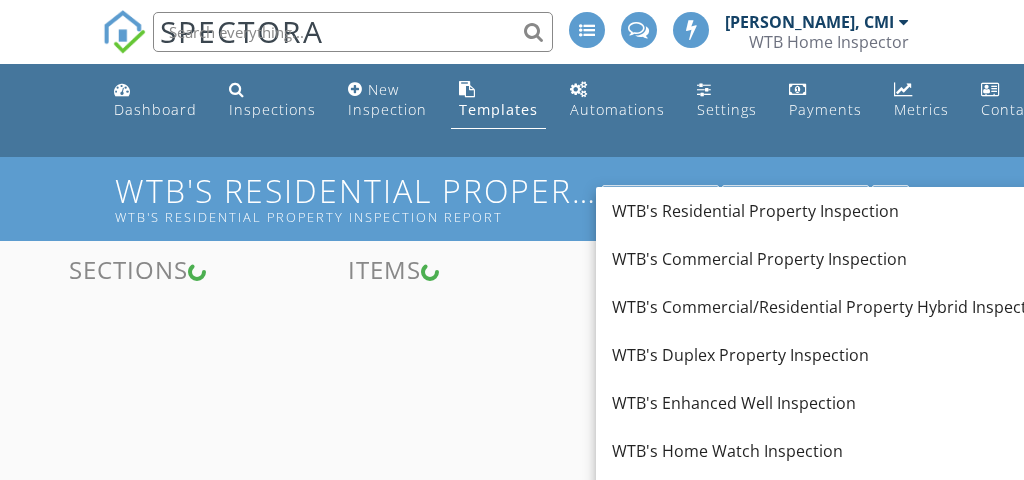 click on "WTB's Residential Property Inspection Report" at bounding box center (362, 217) 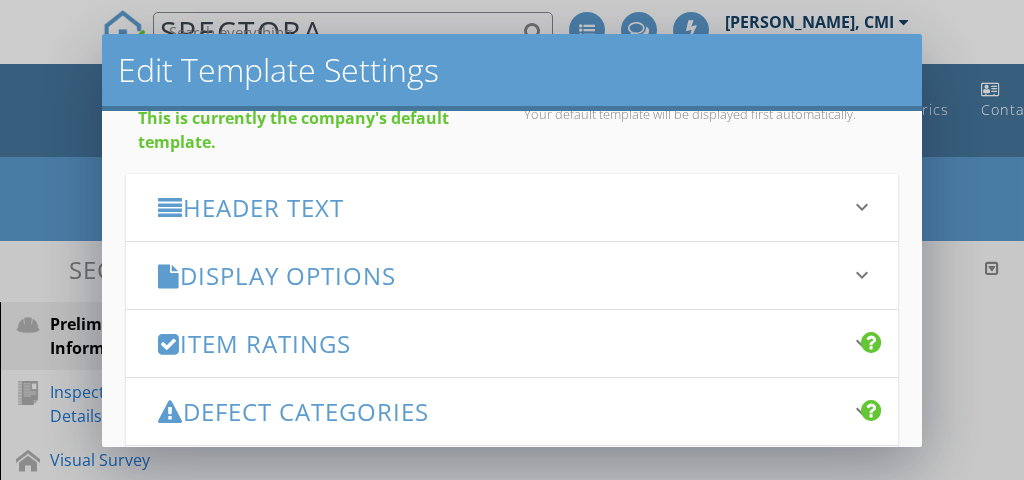 scroll, scrollTop: 234, scrollLeft: 0, axis: vertical 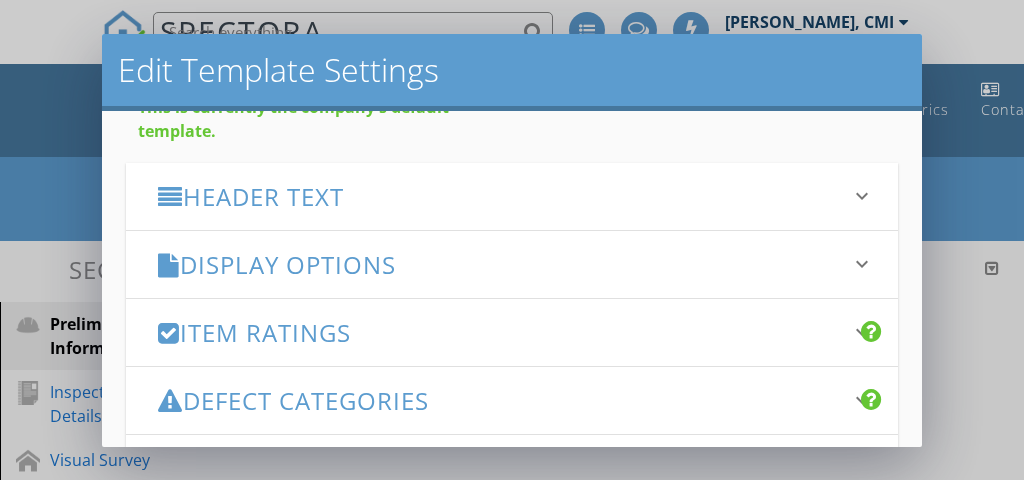click on "Edit Template Settings   Changes to these settings only affect future reports.     Name WTB's Residential Property Inspection     Friendly Display Name WTB's Residential Property Inspection Report
This is currently the company's default template.
Your default template will be displayed first
automatically.
Header Text
keyboard_arrow_down   Full Report Header Text     Summary Header Text
Display Options
keyboard_arrow_down     check_box Display Category Counts Summary
What does this look like?
check_box Display 'Items Inspected' Count
With
vs
without
check_box Display Inspector Signature   Configure Signature
Where does this display?
check_box Display Standards of Practice
Set per-section by clicking the 'pencil' icon next to each
section.
What does this look like?" at bounding box center (512, 240) 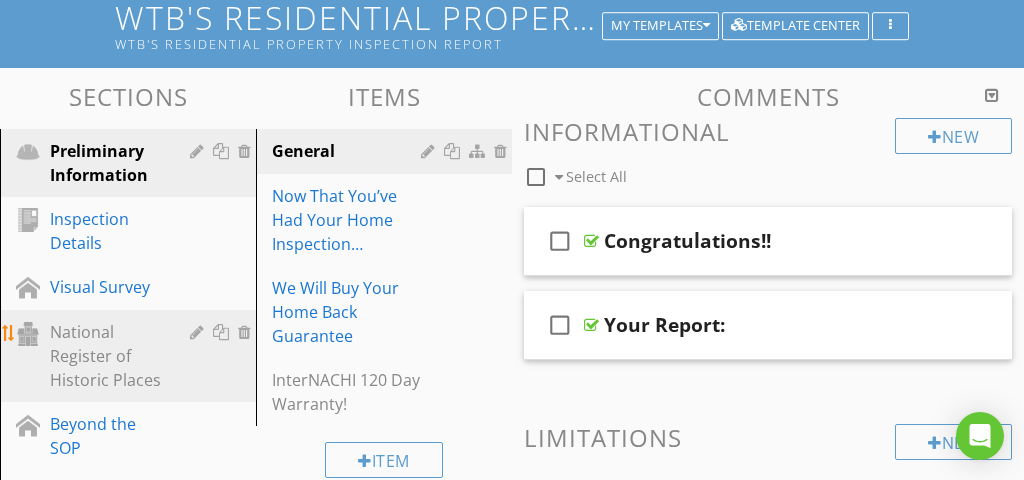 scroll, scrollTop: 222, scrollLeft: 0, axis: vertical 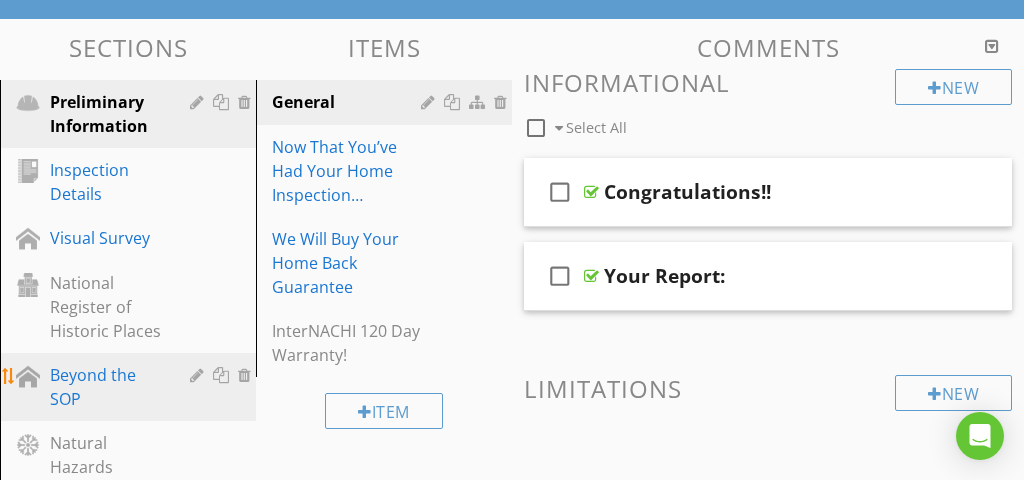 click on "Beyond the SOP" at bounding box center [105, 387] 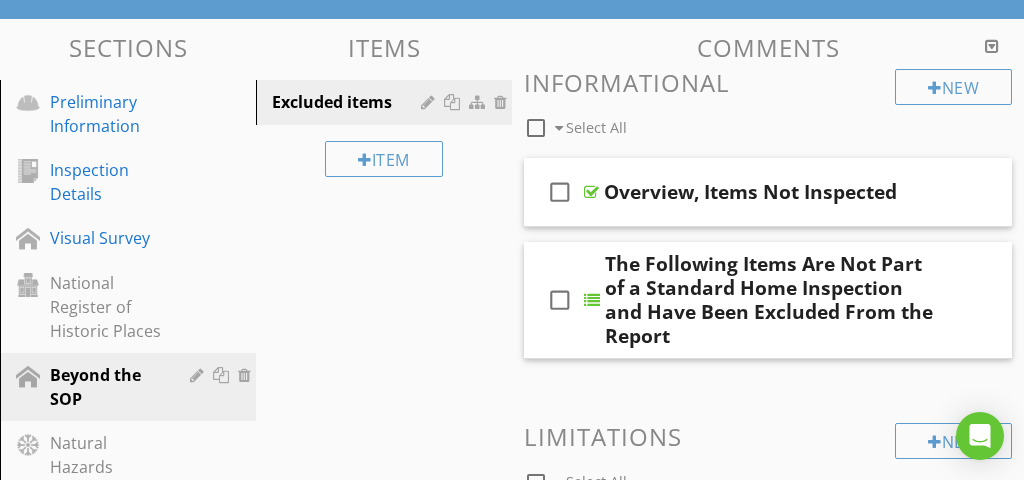 click on "Comments
New
Informational   check_box_outline_blank     Select All       check_box_outline_blank
Overview, Items Not Inspected
check_box_outline_blank
The Following Items Are Not Part of a Standard Home Inspection and Have Been Excluded From the Report
New
Limitations   check_box_outline_blank     Select All     check_box_outline_blank
Walk-In Freezer
New
Observations" at bounding box center [768, 459] 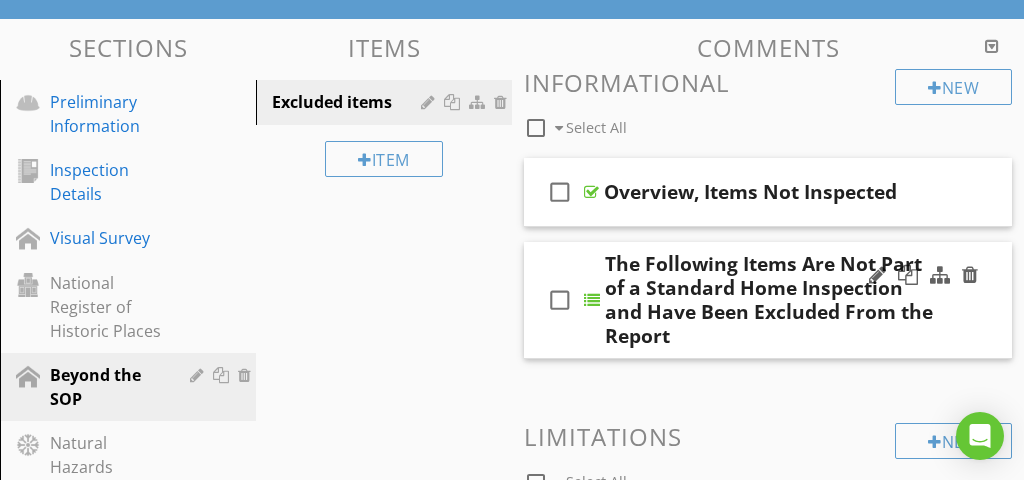 click on "check_box_outline_blank
The Following Items Are Not Part of a Standard Home Inspection and Have Been Excluded From the Report" at bounding box center [768, 300] 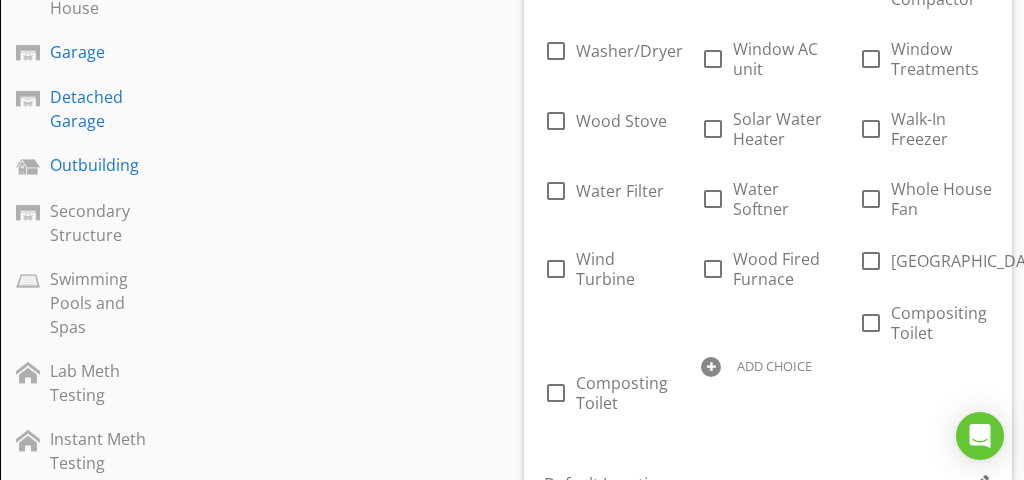 scroll, scrollTop: 2475, scrollLeft: 0, axis: vertical 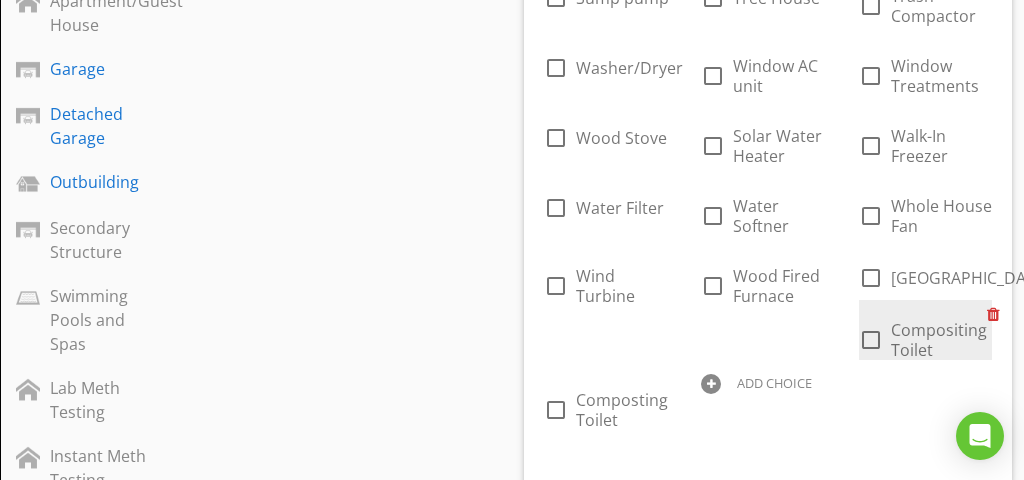 click at bounding box center [997, 314] 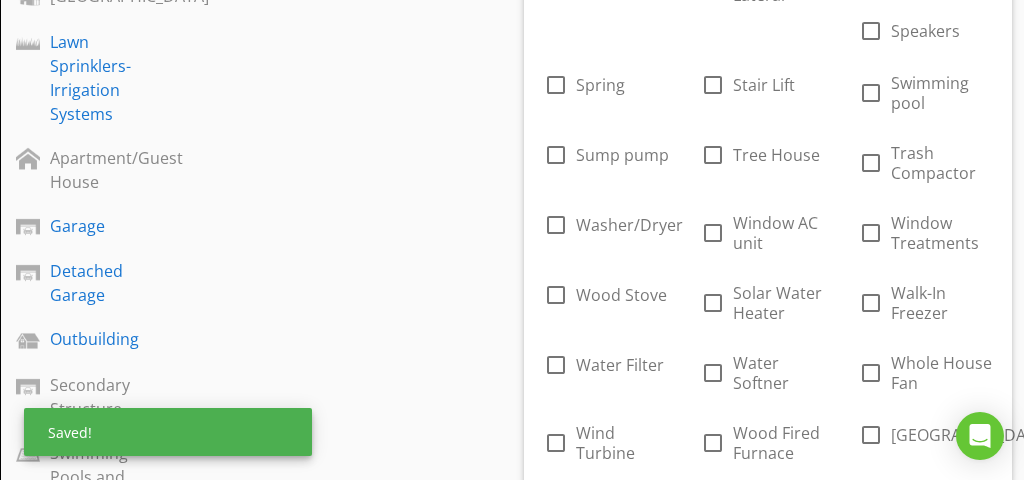 scroll, scrollTop: 2328, scrollLeft: 0, axis: vertical 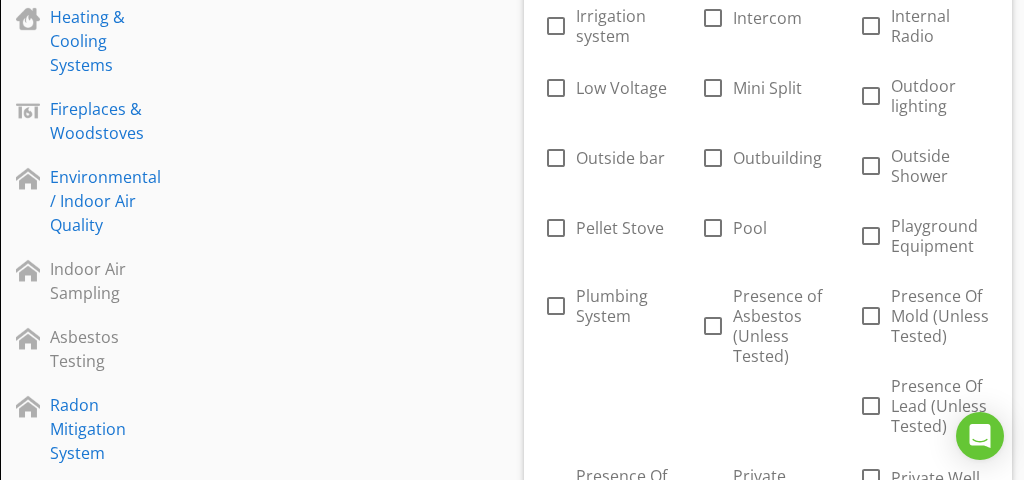 click on "Sections
Preliminary Information            Inspection Details           Visual Survey           National Register of Historic Places           Beyond the SOP           Natural Hazards           Utility Shut Off Locations            Roof           Log Home           Exterior           Attic           Basement, Foundation, Crawlspace & Structure           Interior           Kitchen           Bedrooms           Bathrooms           Laundry Area/Room           Bar           Electrical           Plumbing           Well Equipment           Sewer Scope           Heating & Cooling Systems           Fireplaces & Woodstoves           Environmental / Indoor Air Quality           Indoor Air Sampling           Asbestos Testing           Radon Mitigation System           Central Vacuum Systems.            Physical Needs Accessibility Assessment (ADA)           Green Building           Lawn Sprinklers-Irrigation Systems           Apartment/Guest House           Garage           Detached Garage" at bounding box center [512, 1003] 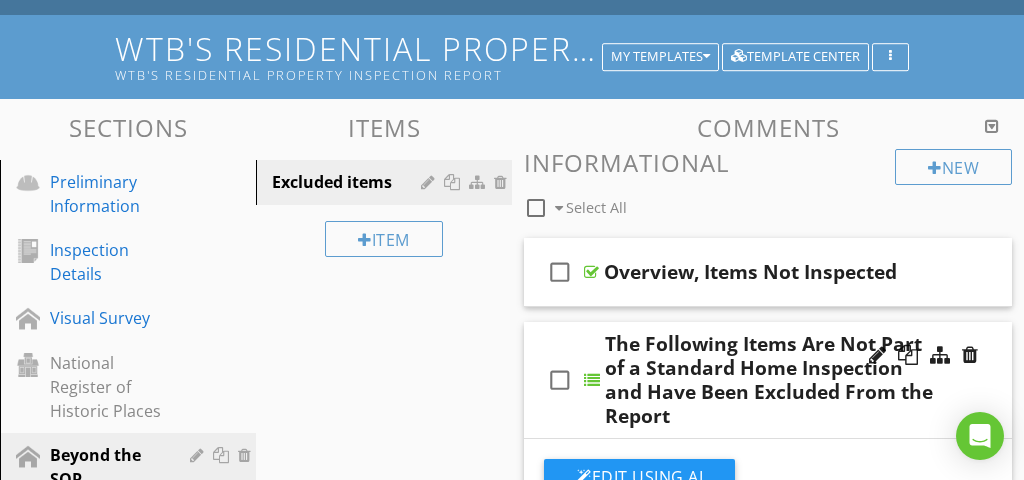 scroll, scrollTop: 0, scrollLeft: 0, axis: both 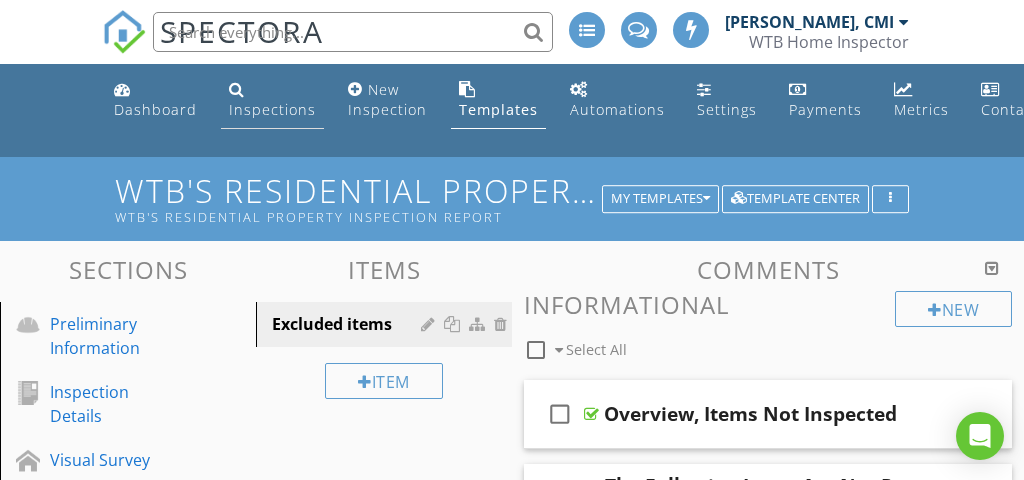 click on "Inspections" at bounding box center [272, 109] 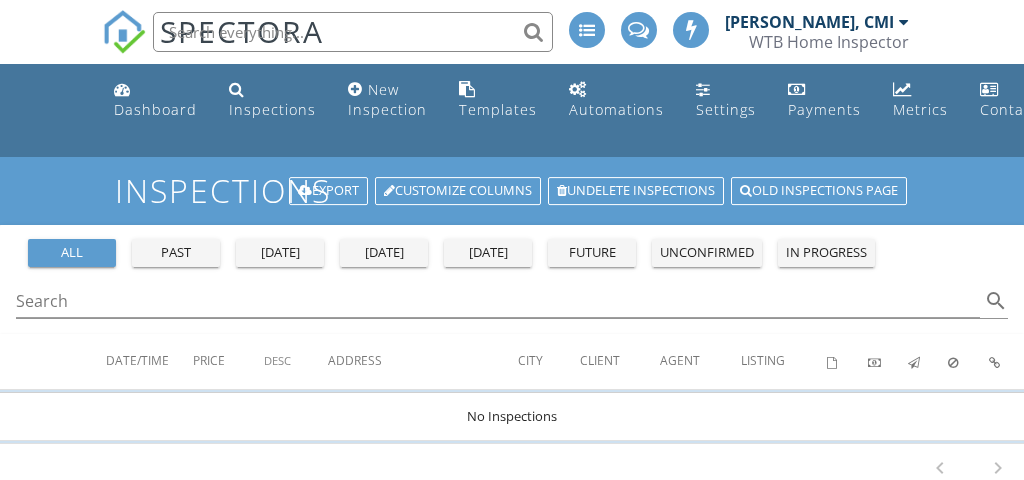 scroll, scrollTop: 0, scrollLeft: 0, axis: both 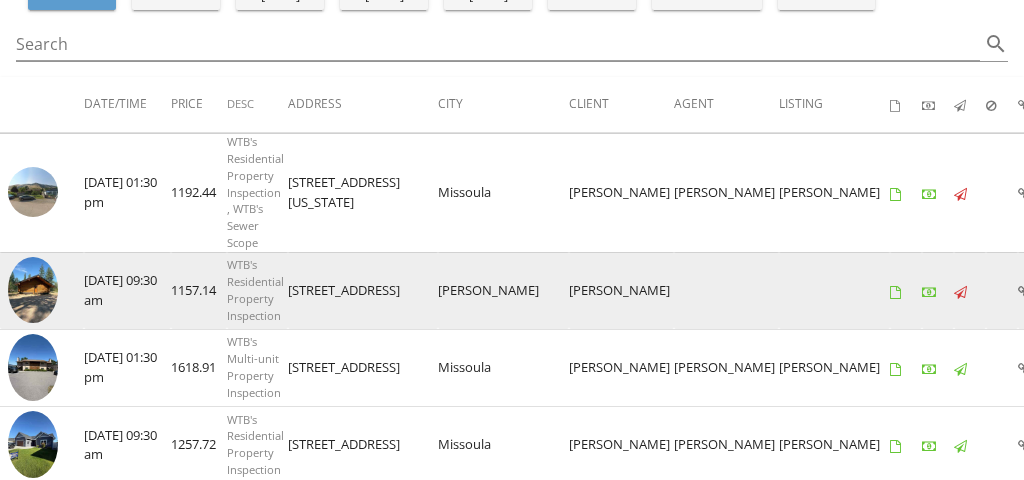 click at bounding box center (33, 290) 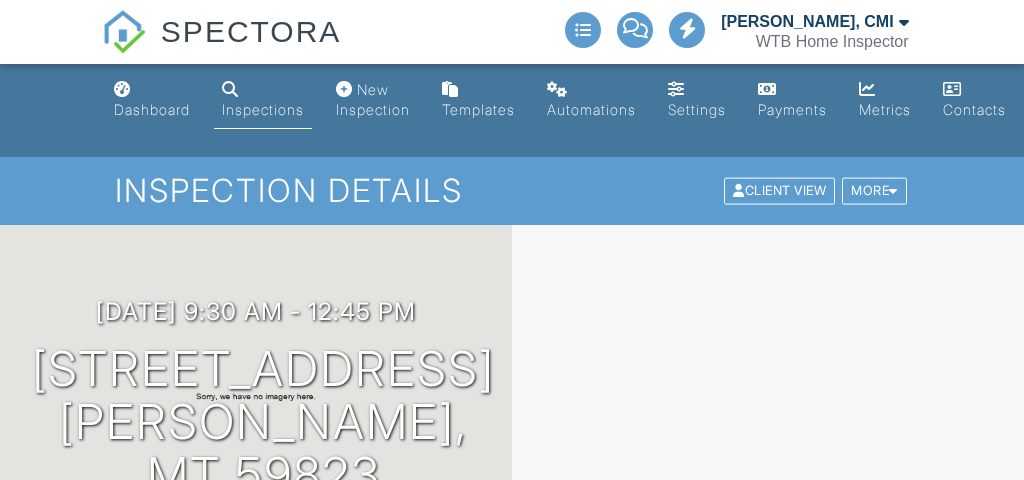scroll, scrollTop: 0, scrollLeft: 0, axis: both 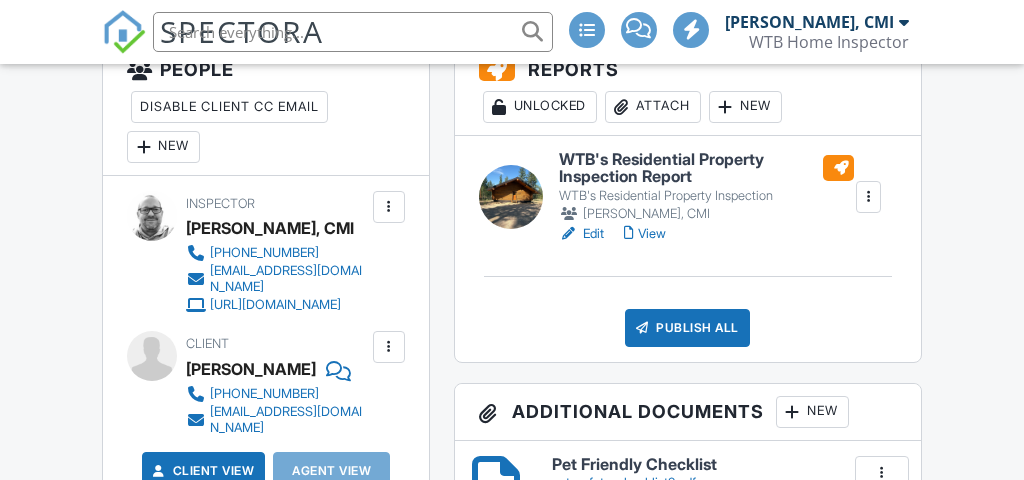 click on "View" at bounding box center (645, 234) 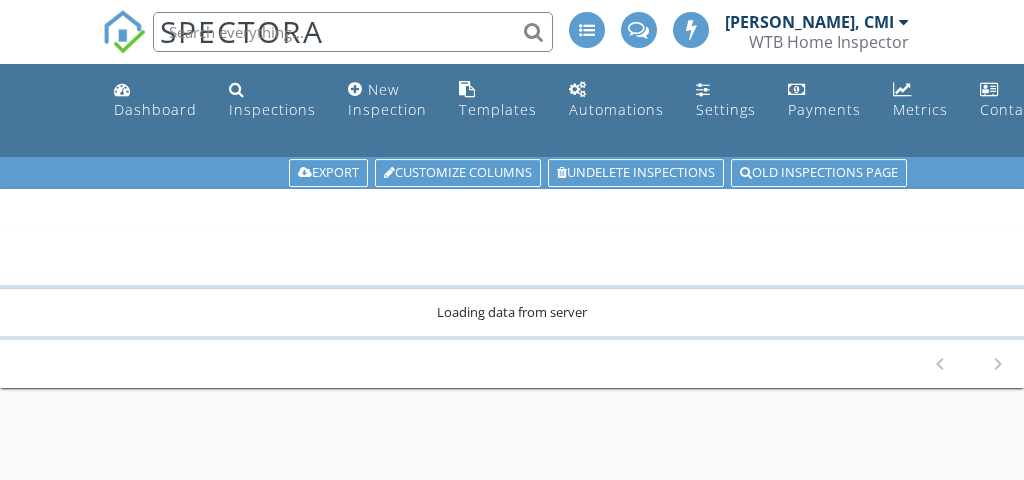 scroll, scrollTop: 209, scrollLeft: 0, axis: vertical 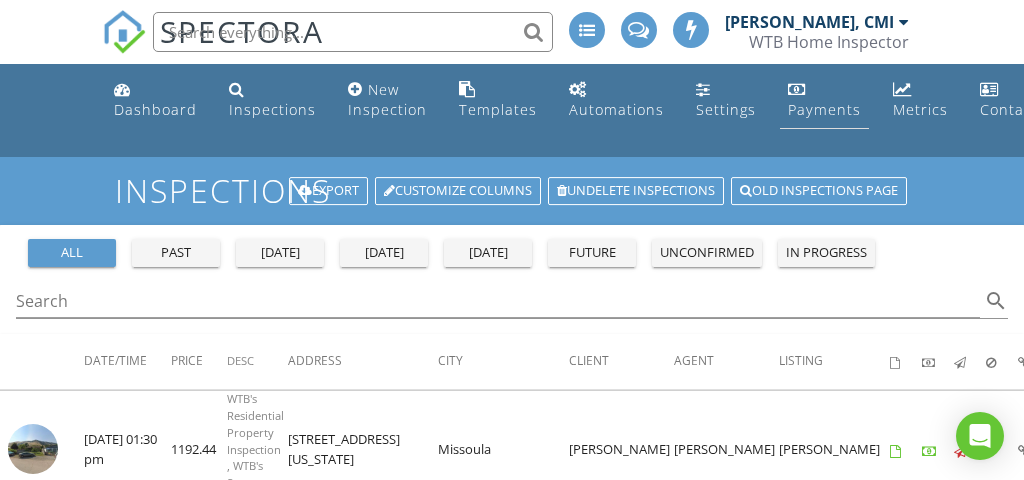 click on "Payments" at bounding box center [824, 100] 